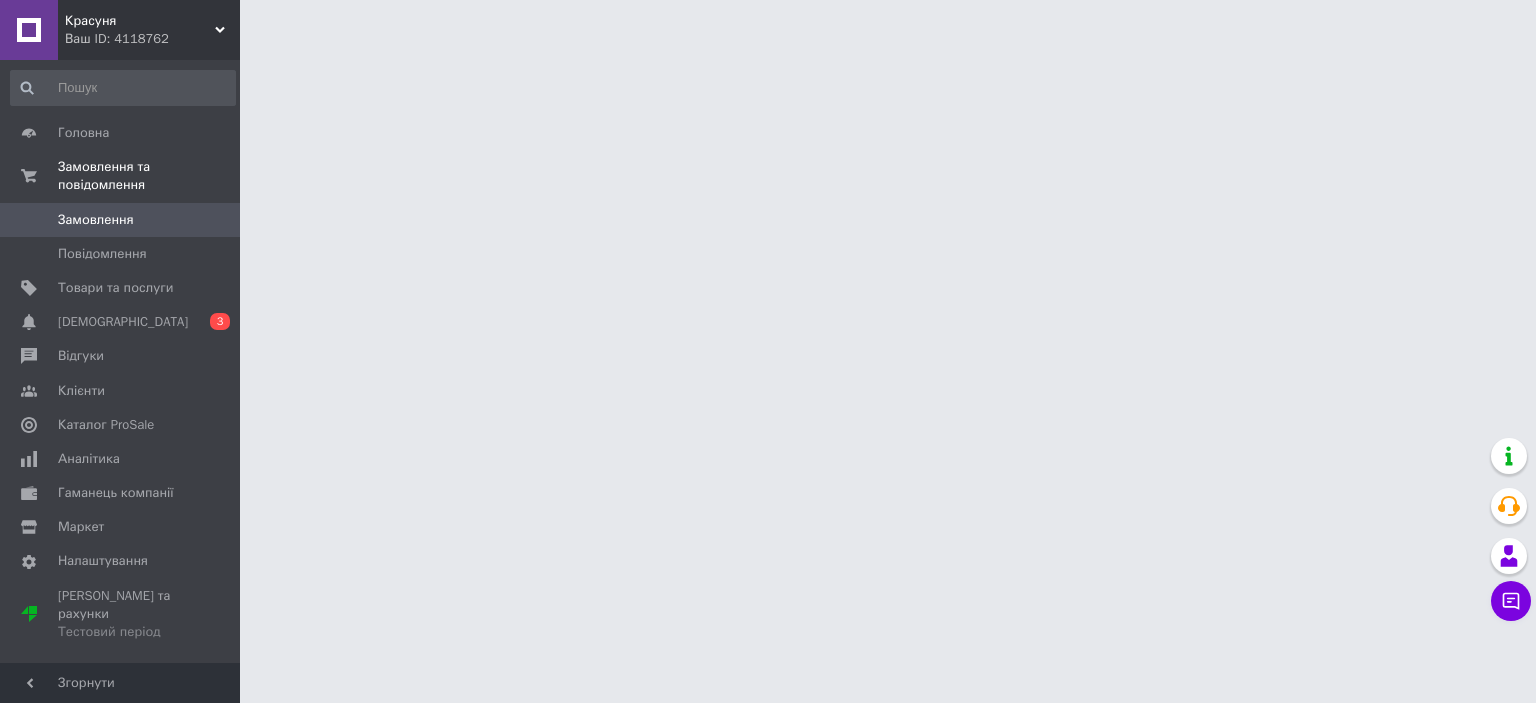 scroll, scrollTop: 0, scrollLeft: 0, axis: both 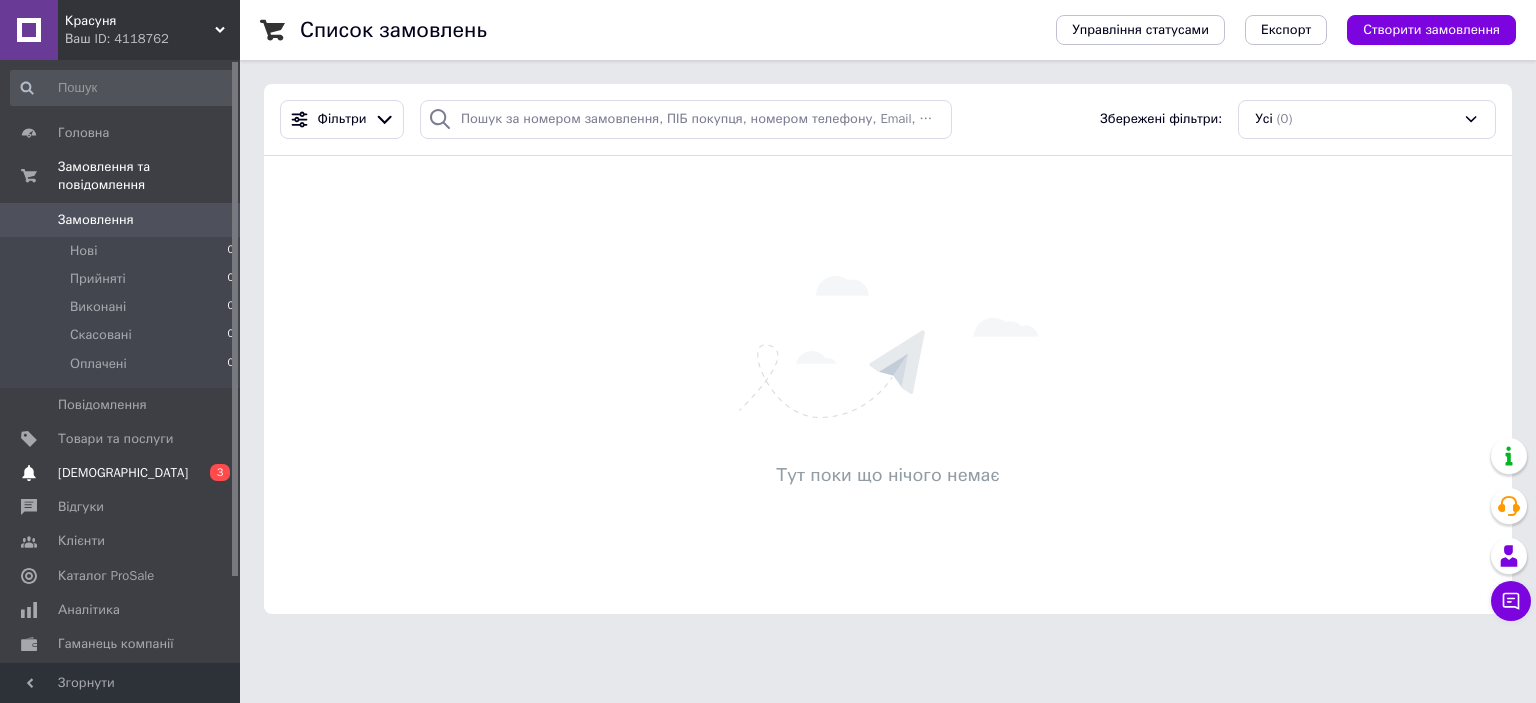 click on "[DEMOGRAPHIC_DATA] 0 3" at bounding box center (123, 473) 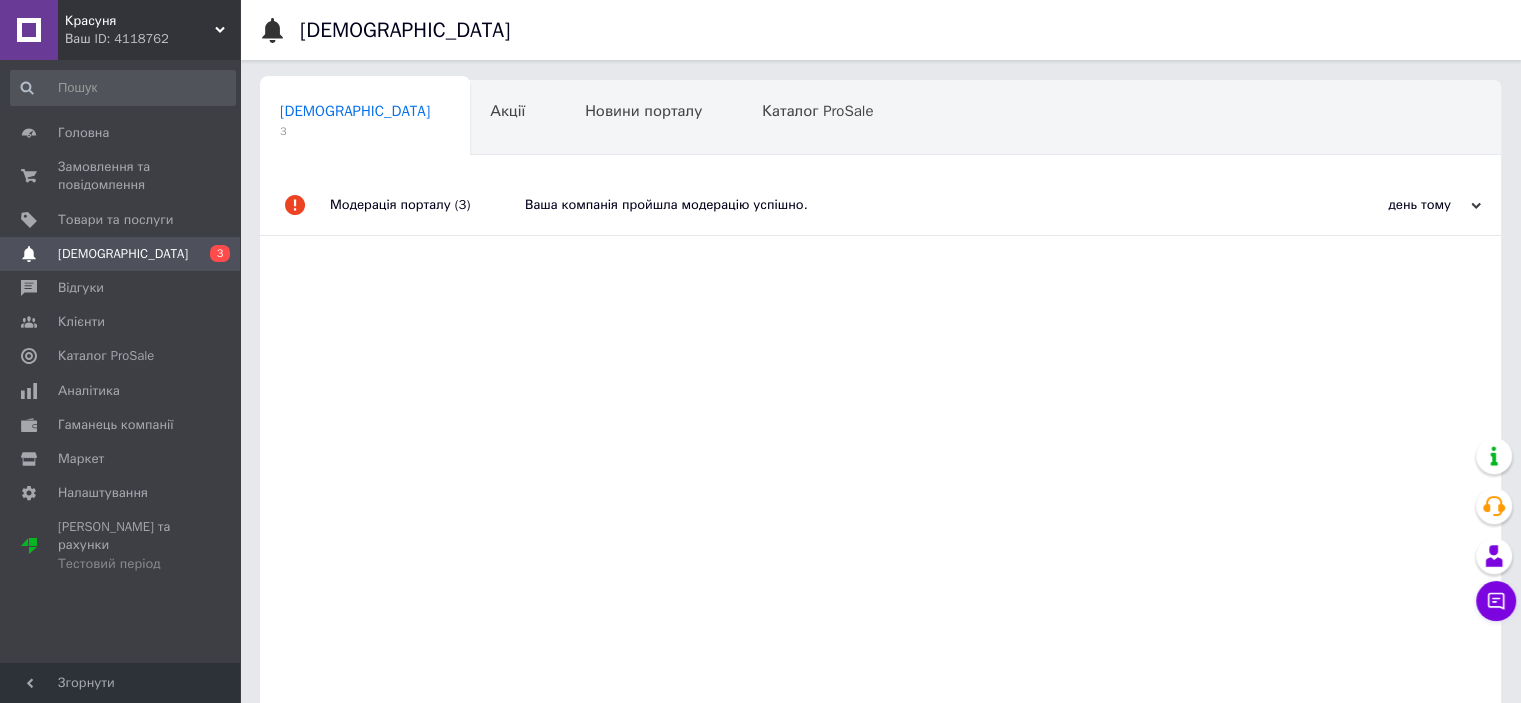 click on "Ваша компанія пройшла модерацію успішно." at bounding box center (903, 205) 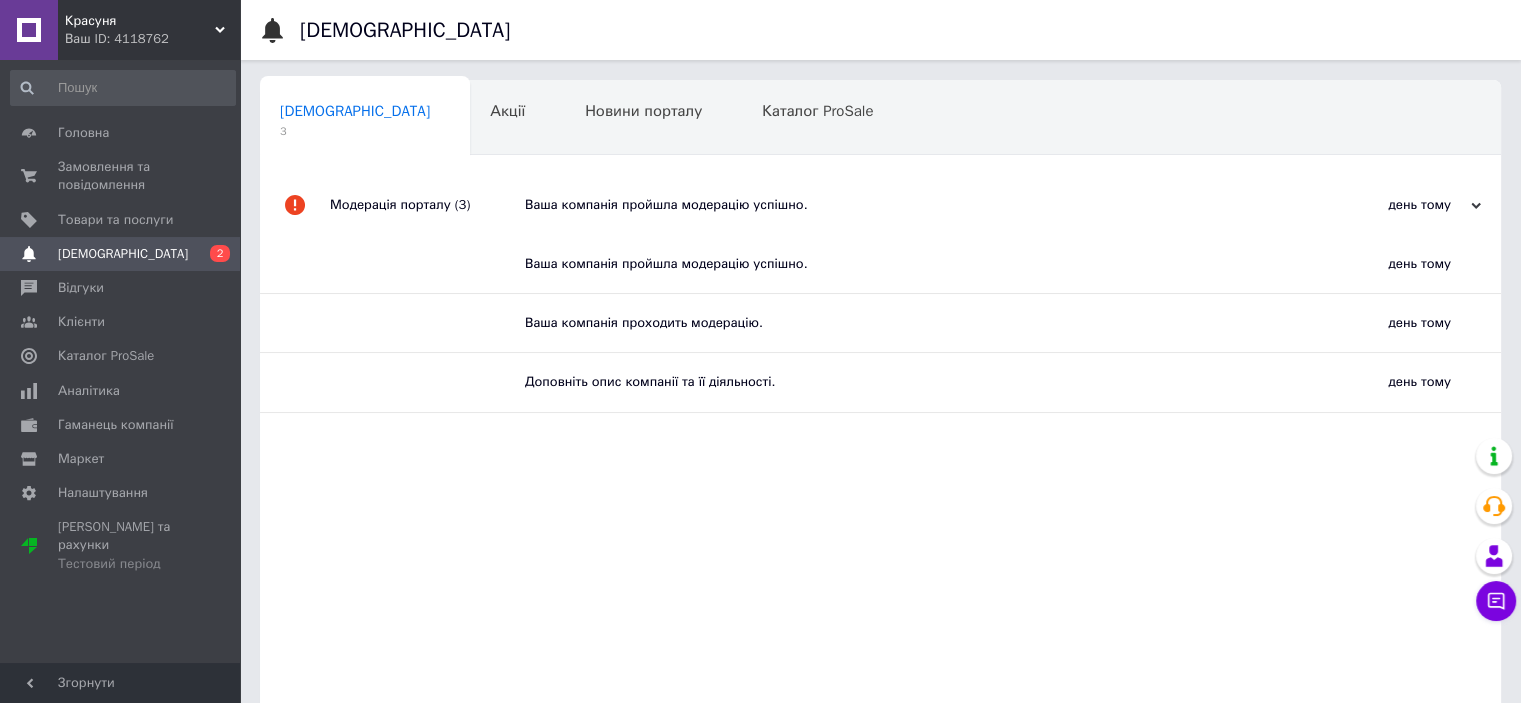 click on "Доповніть опис компанії та її діяльності." at bounding box center (888, 382) 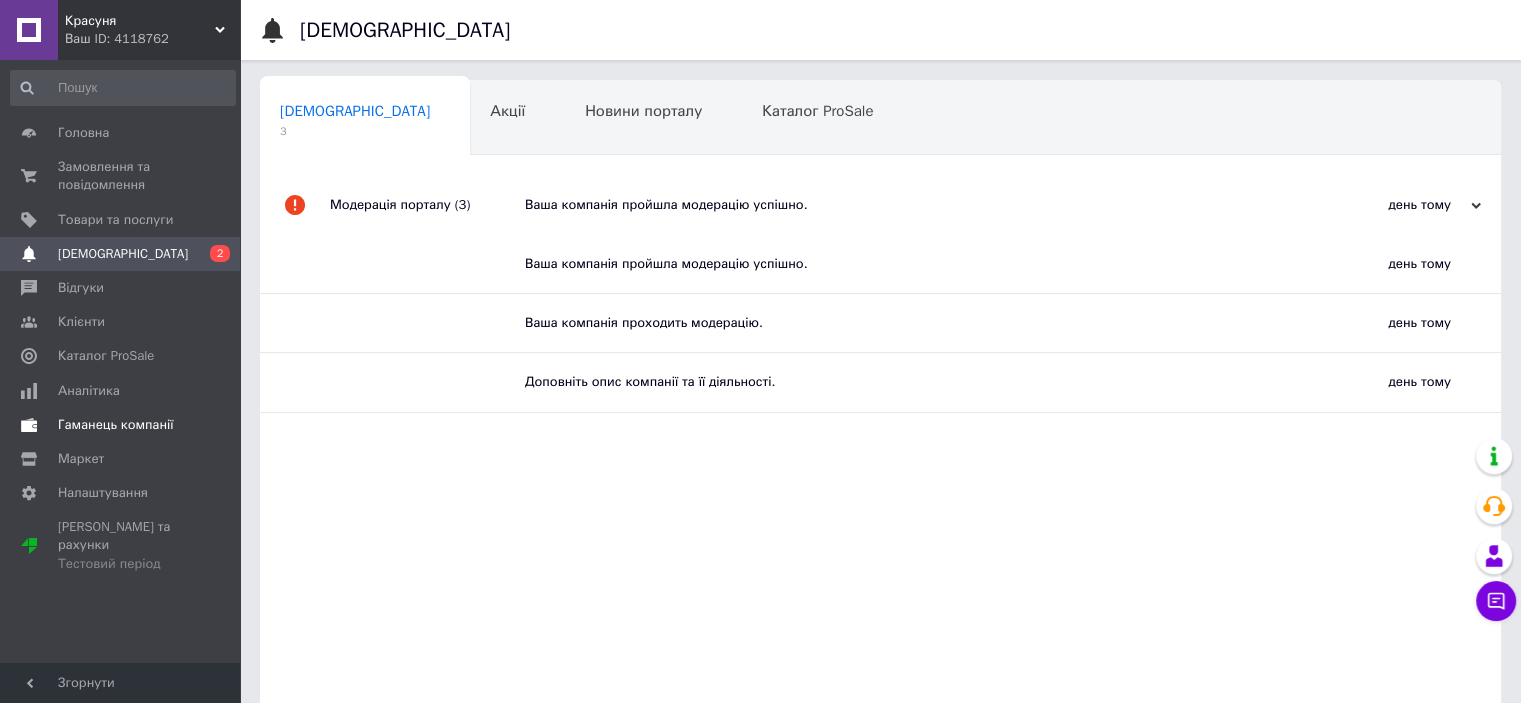 click on "Гаманець компанії" at bounding box center [116, 425] 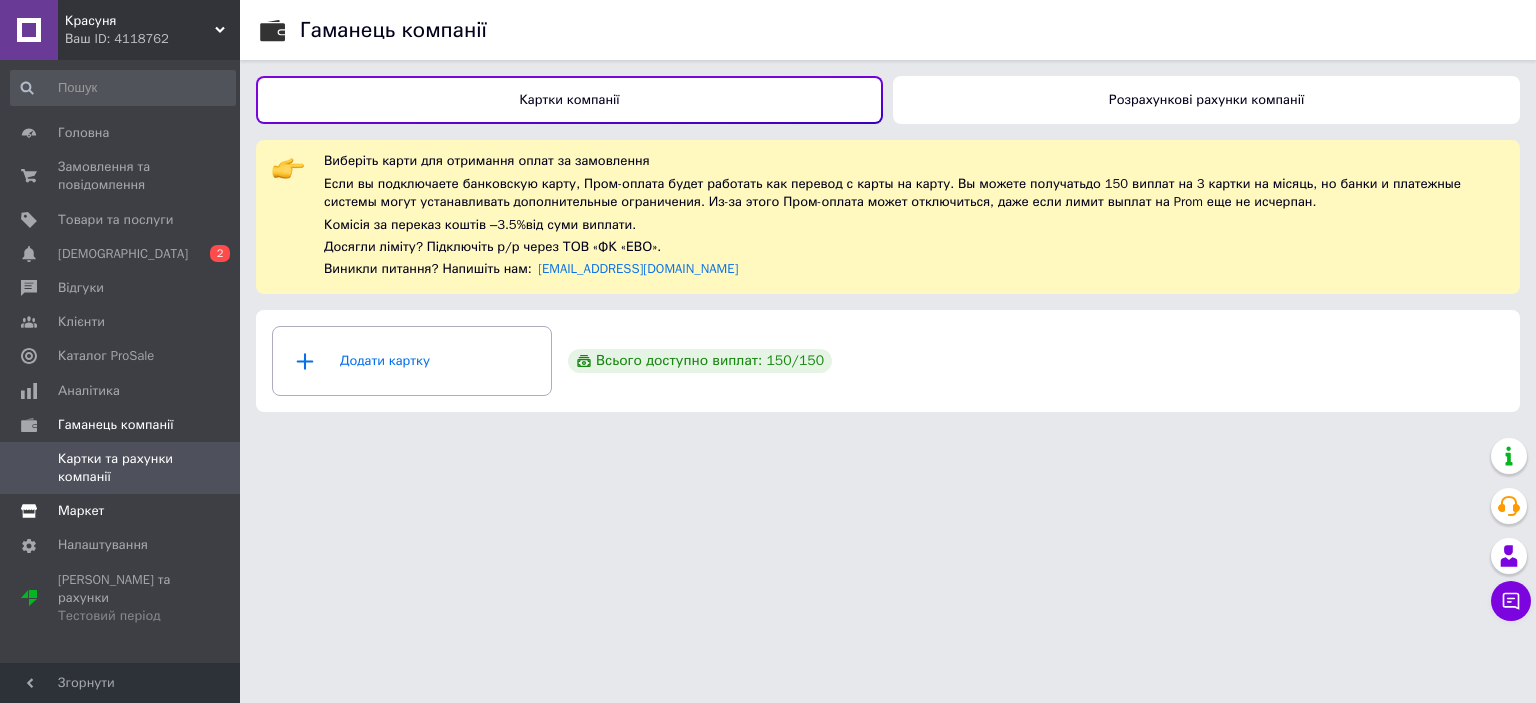 click on "Маркет" at bounding box center [121, 511] 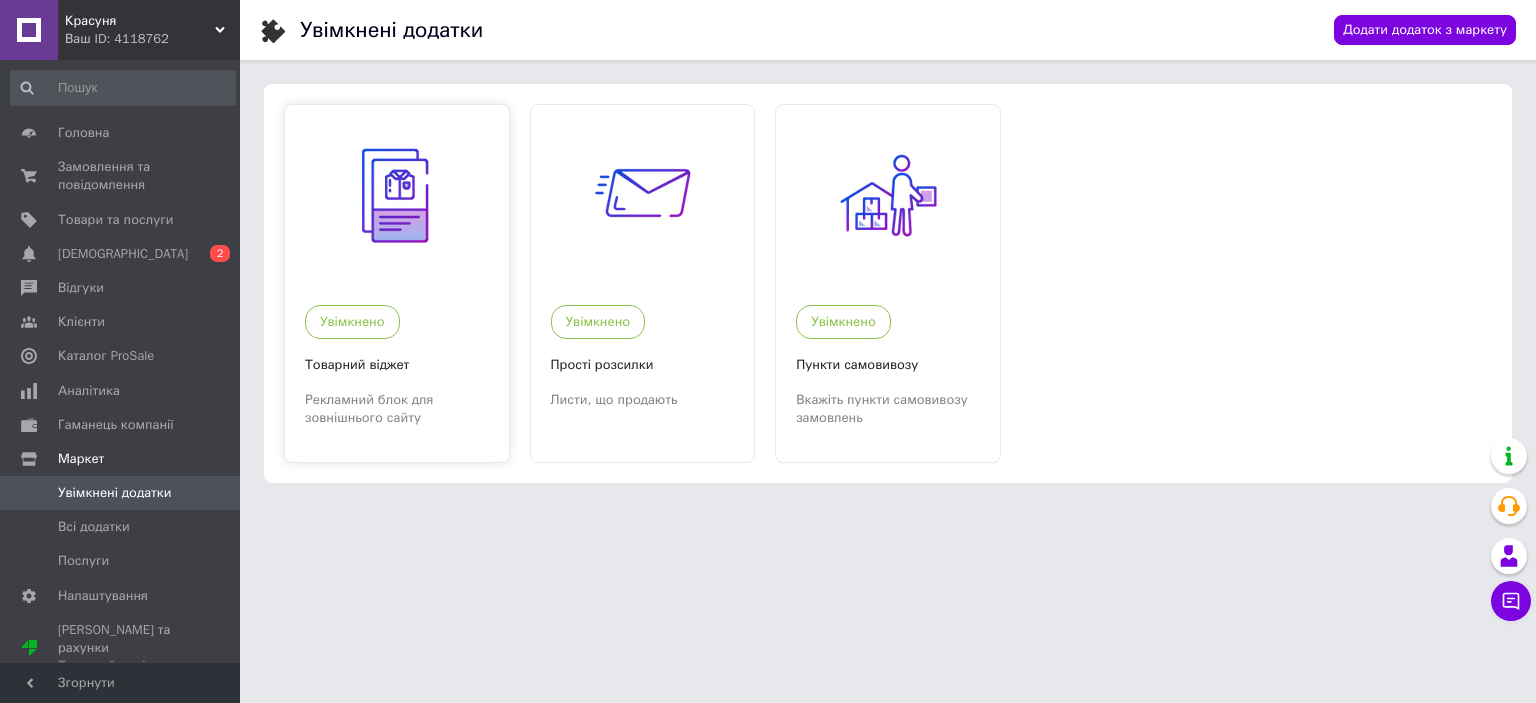 click at bounding box center [397, 195] 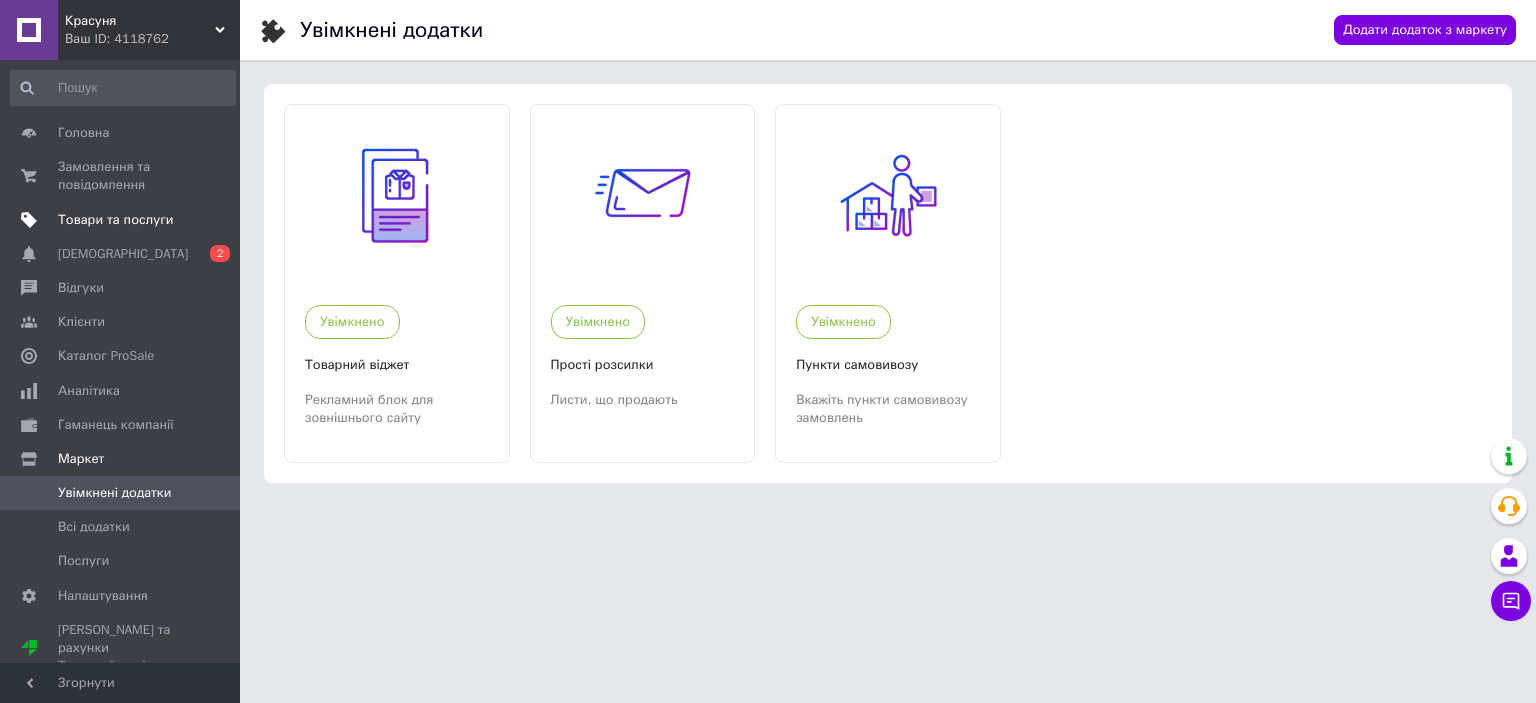 click on "Товари та послуги" at bounding box center (115, 220) 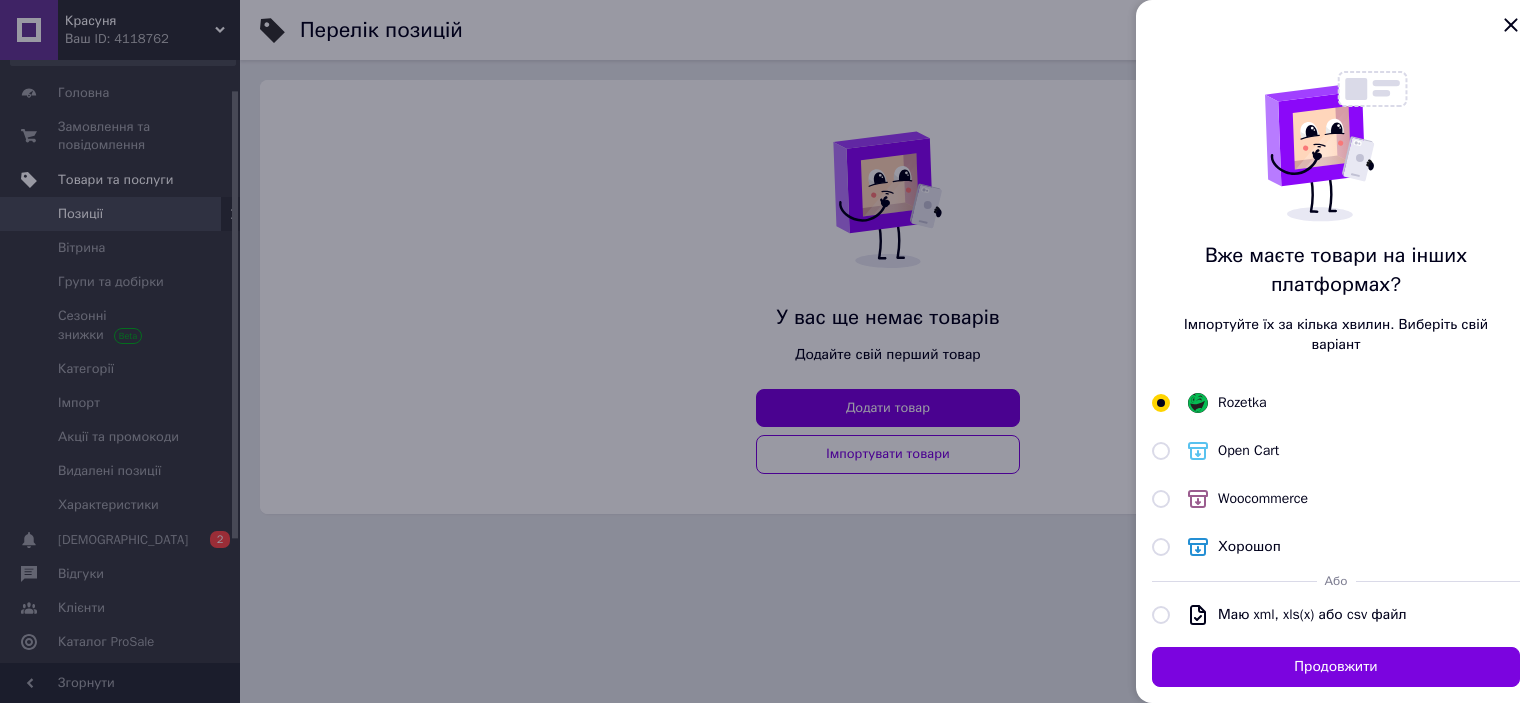 scroll, scrollTop: 80, scrollLeft: 0, axis: vertical 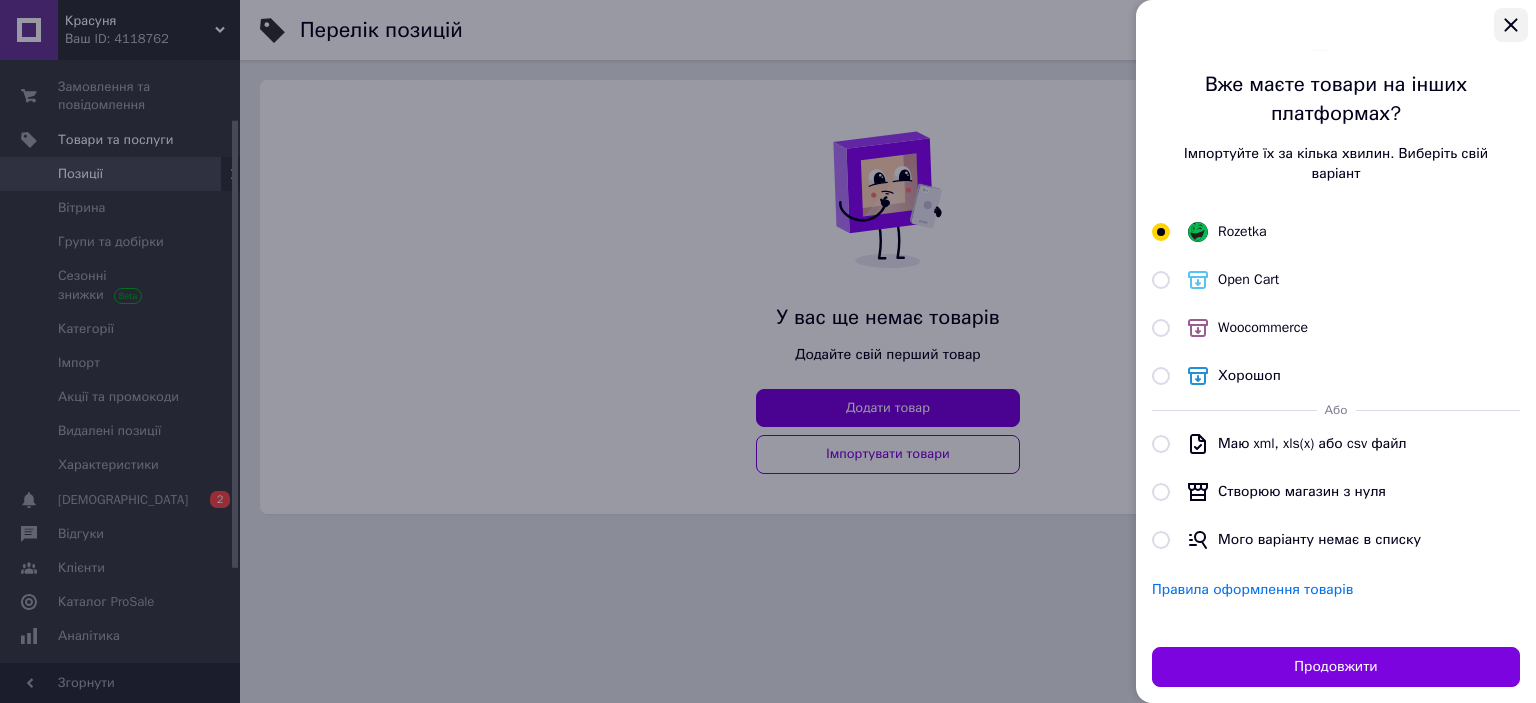 click 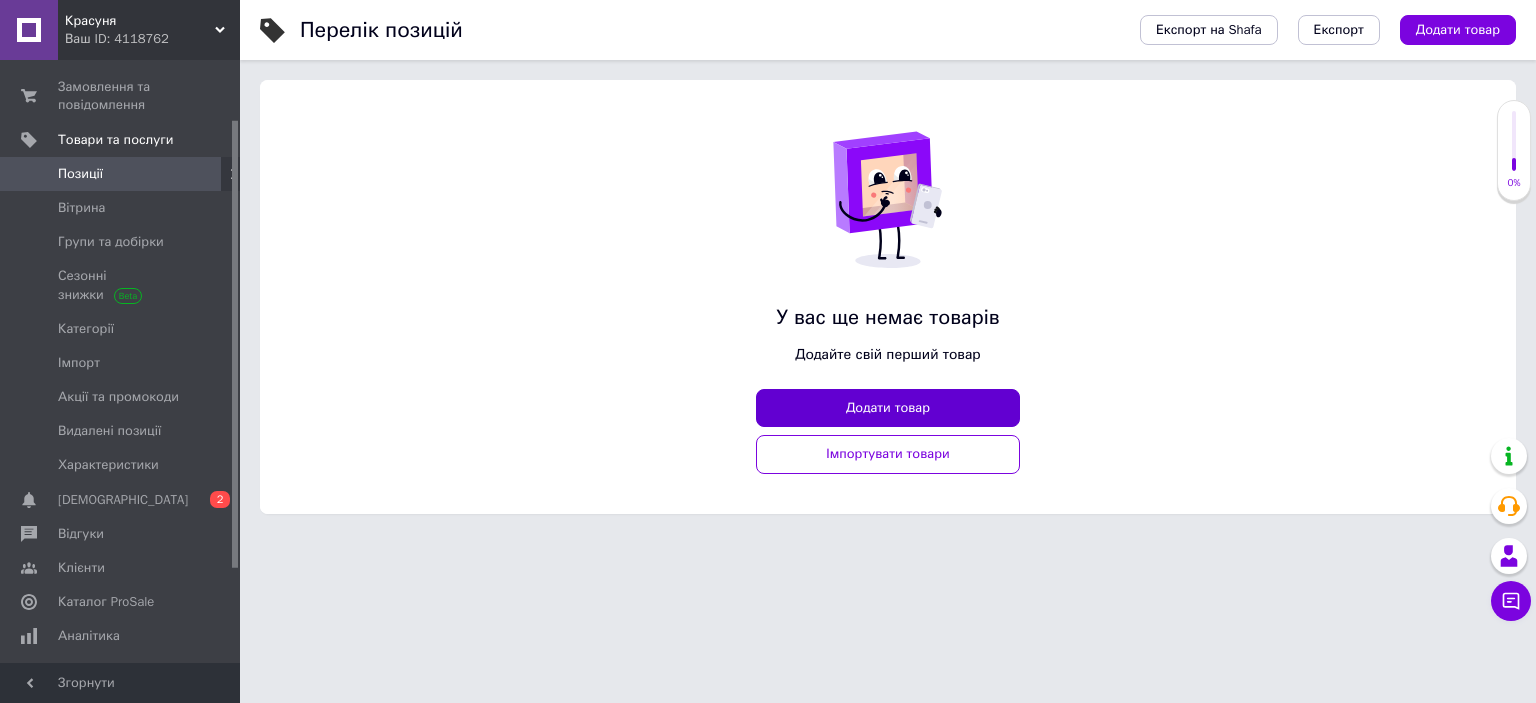 click on "Додати товар" at bounding box center [888, 408] 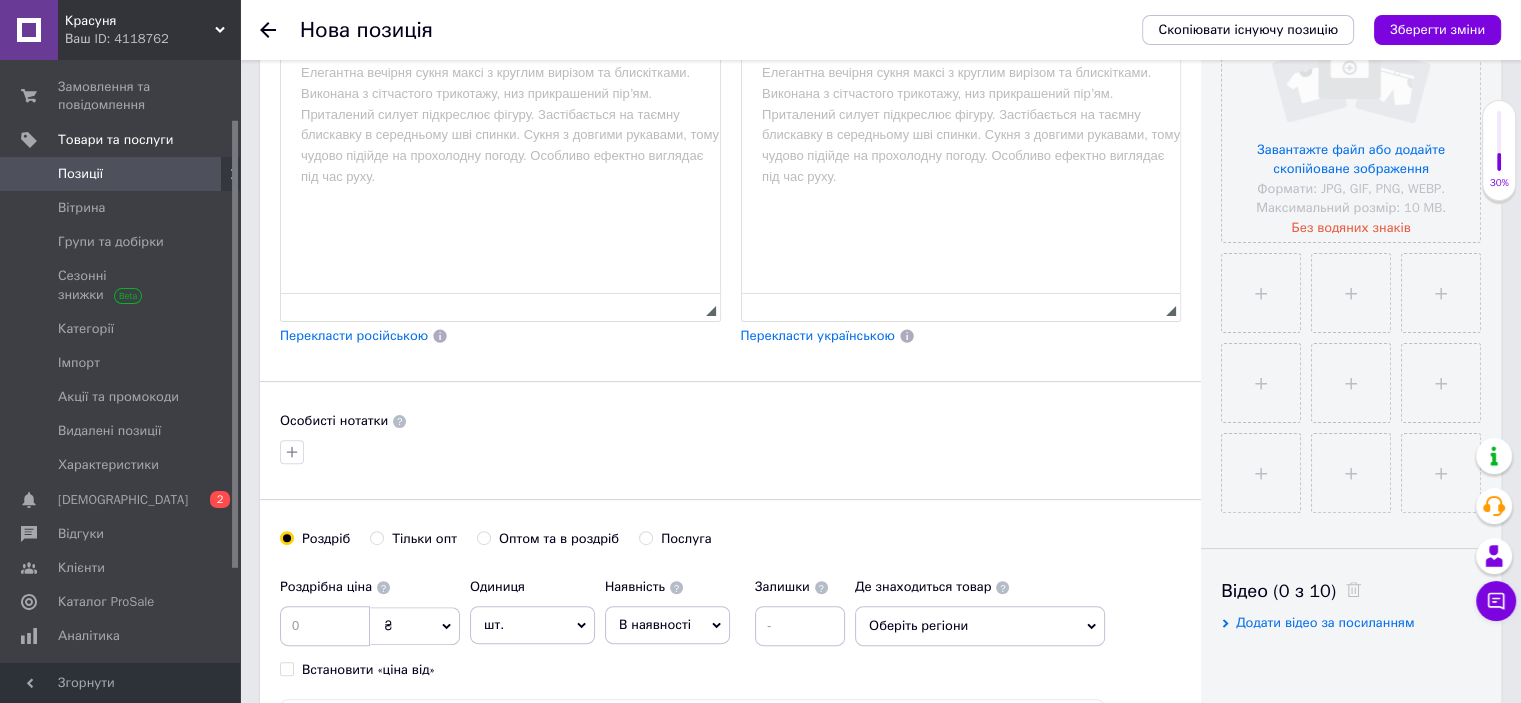 scroll, scrollTop: 520, scrollLeft: 0, axis: vertical 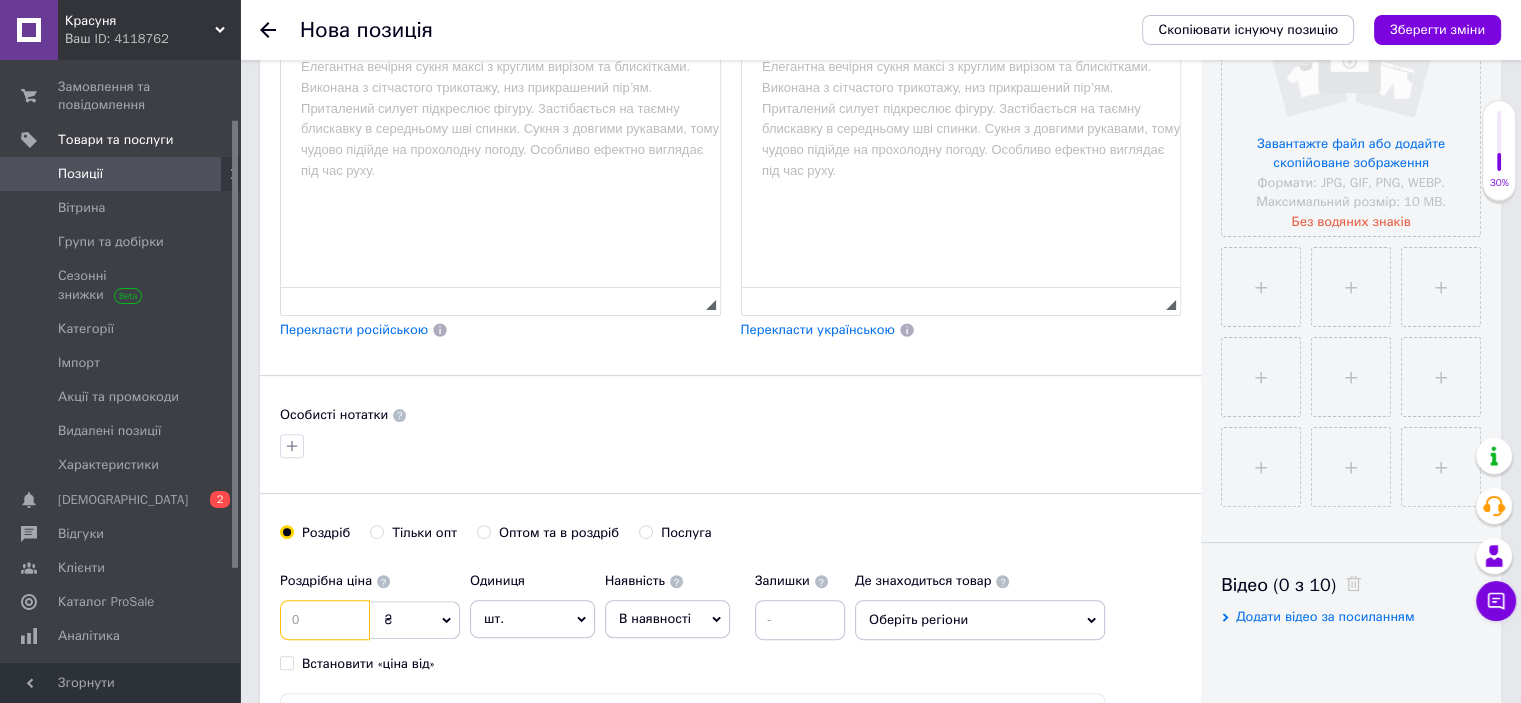 click at bounding box center [325, 620] 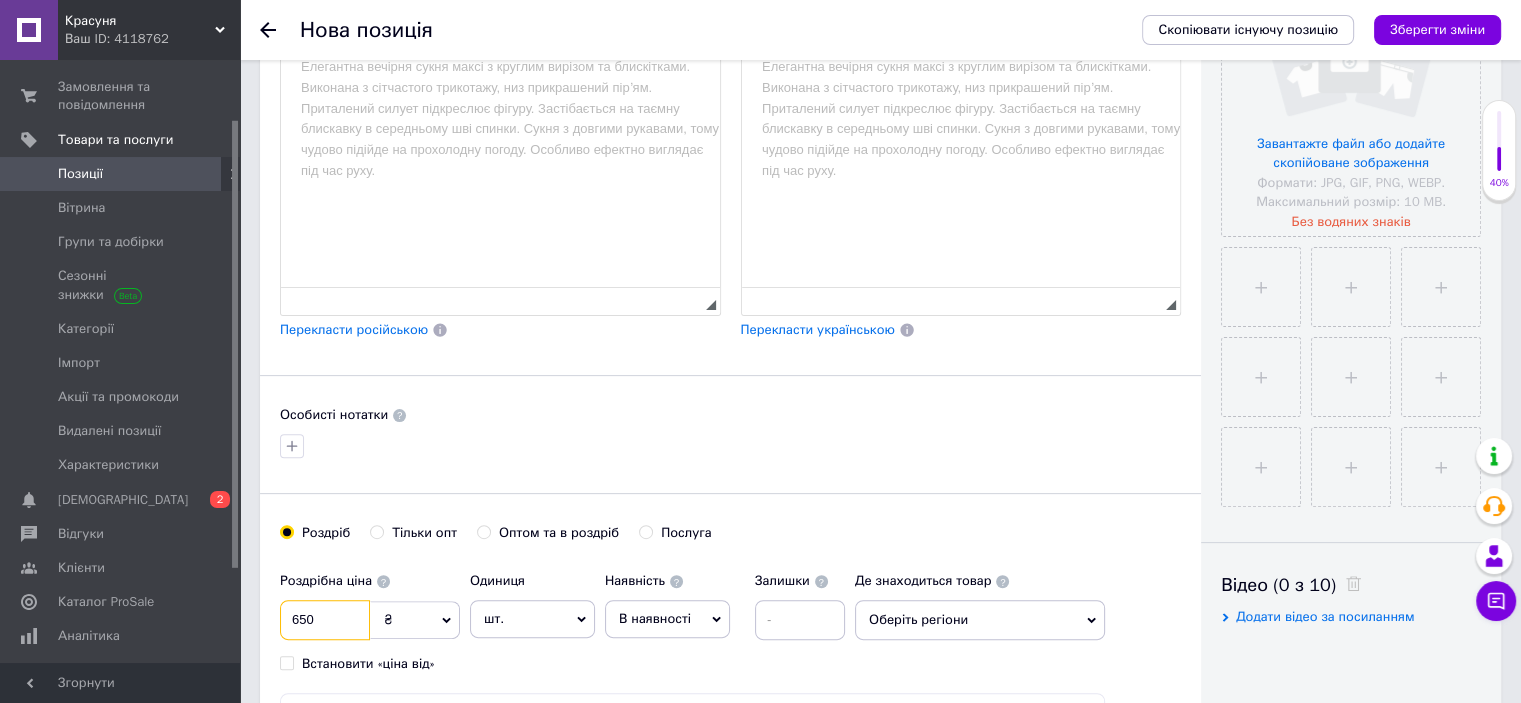 type on "650" 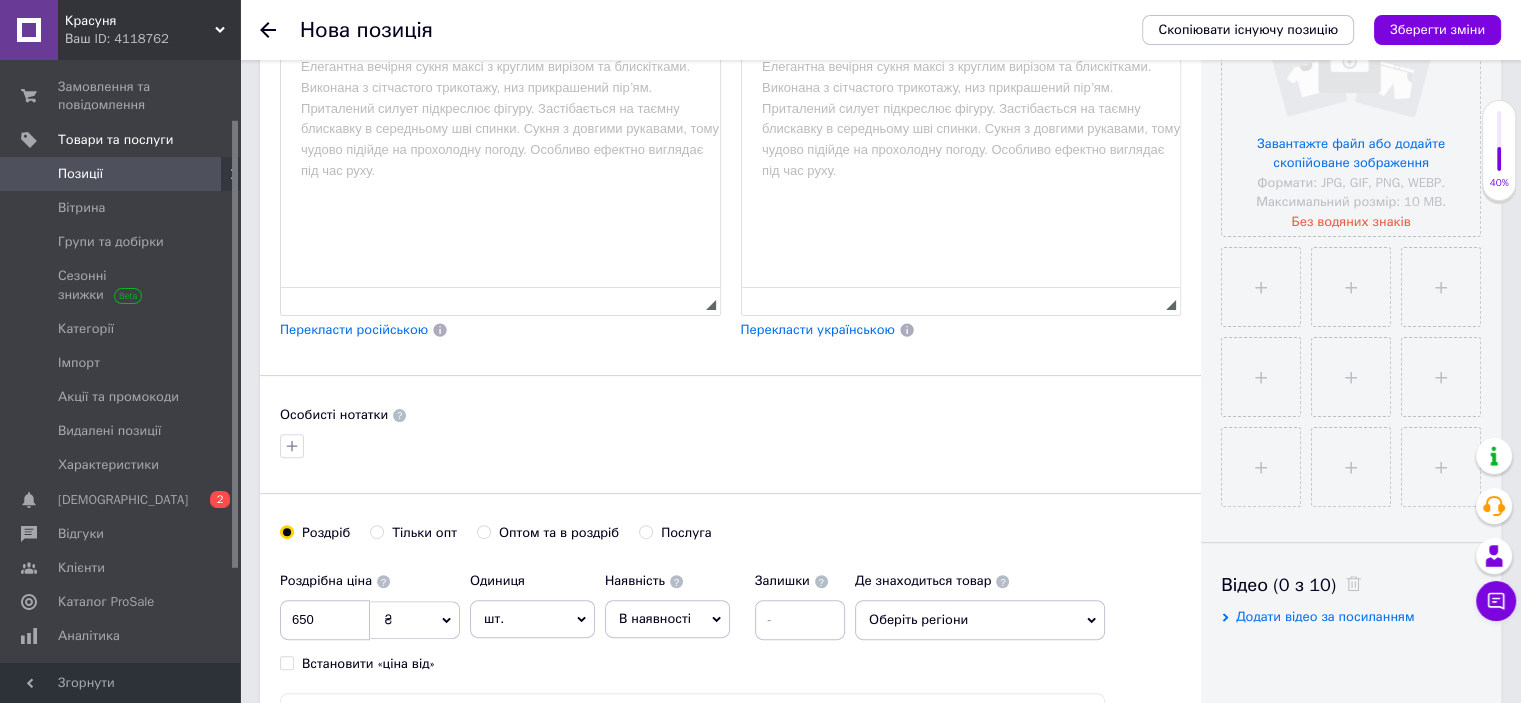 click on "Основна інформація При сохранении товара пустые поля будут переведены автоматически. Щоб вручну відправити поле на переклад, натисніть на посилання під ним.  Детальніше Назва позиції (Українська) New Перекласти російською Код/Артикул Назва позиції (Російська) New Перекласти українською Опис позиції (Українська) New Розширений текстовий редактор, E39A895E-4E23-4411-95AD-1C5D8DC1C1E4 Панель інструментів редактора Форматування Форматування Розмір Розмір   Жирний  Сполучення клавіш Ctrl+B   Курсив  Сполучення клавіш Ctrl+I   Підкреслений  Сполучення клавіш Ctrl+U     Повернути     $" at bounding box center (730, 166) 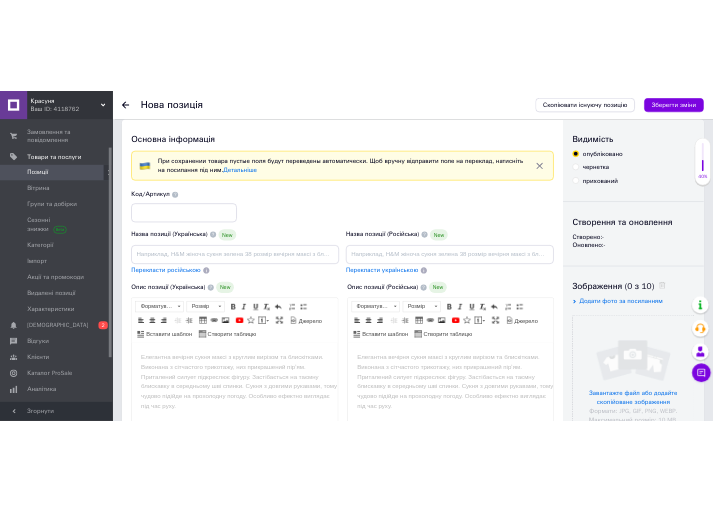 scroll, scrollTop: 0, scrollLeft: 0, axis: both 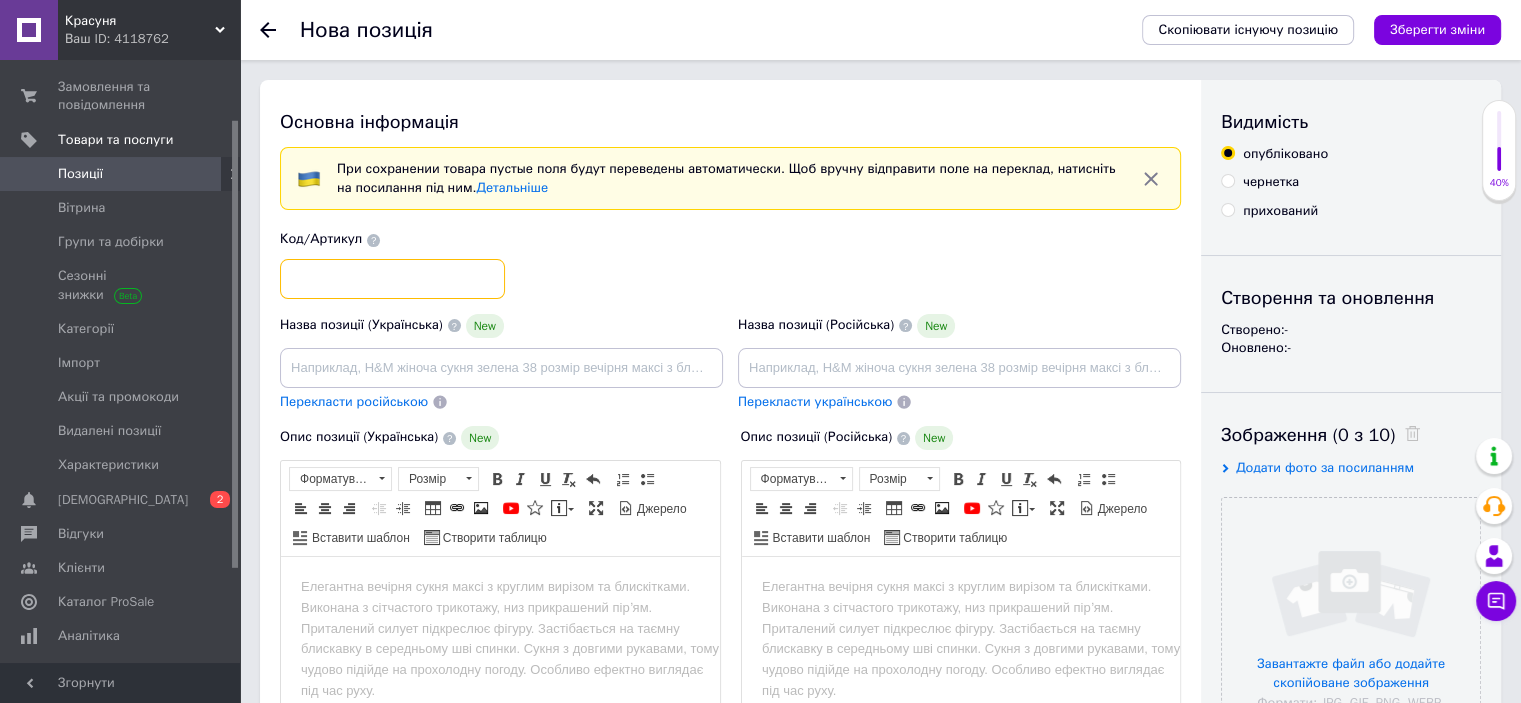 click at bounding box center [392, 279] 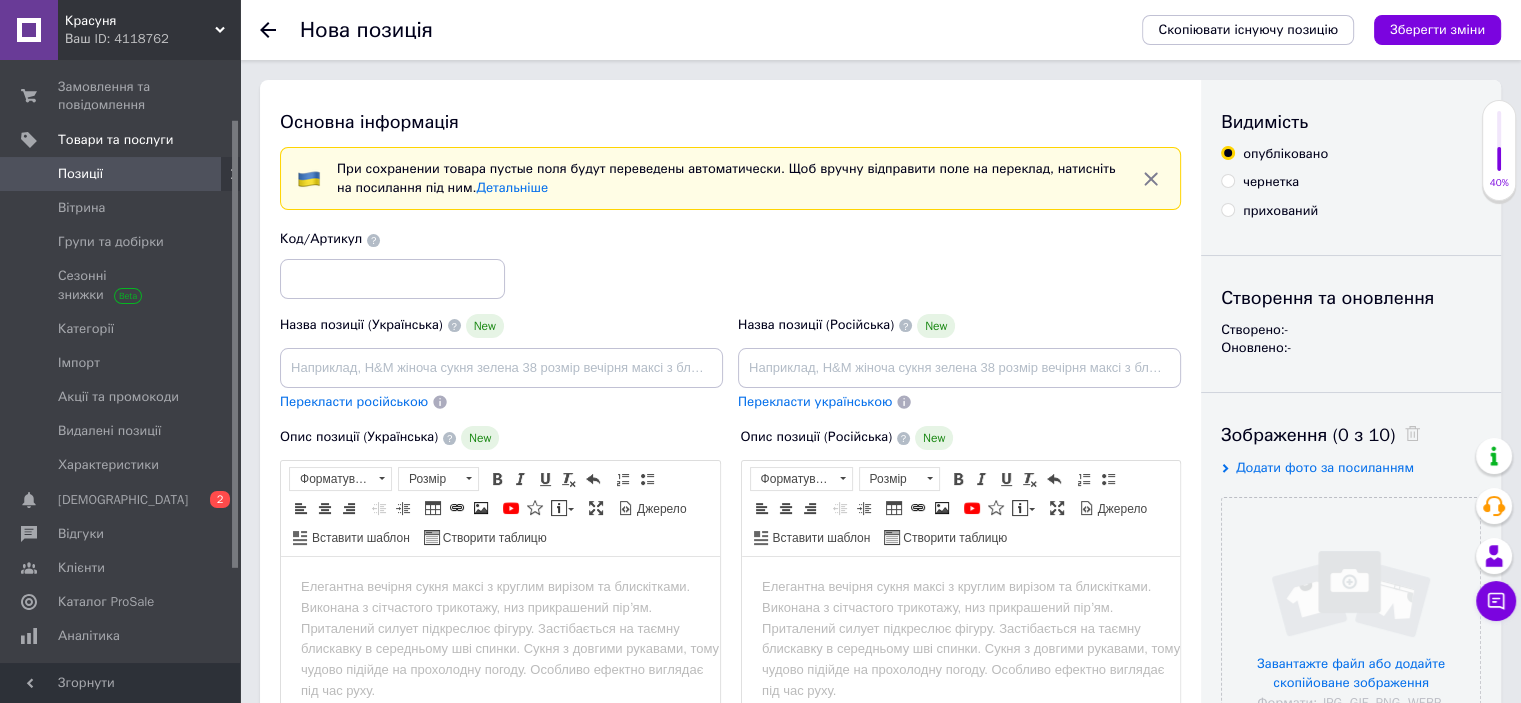 click on "Код/Артикул" at bounding box center (731, 264) 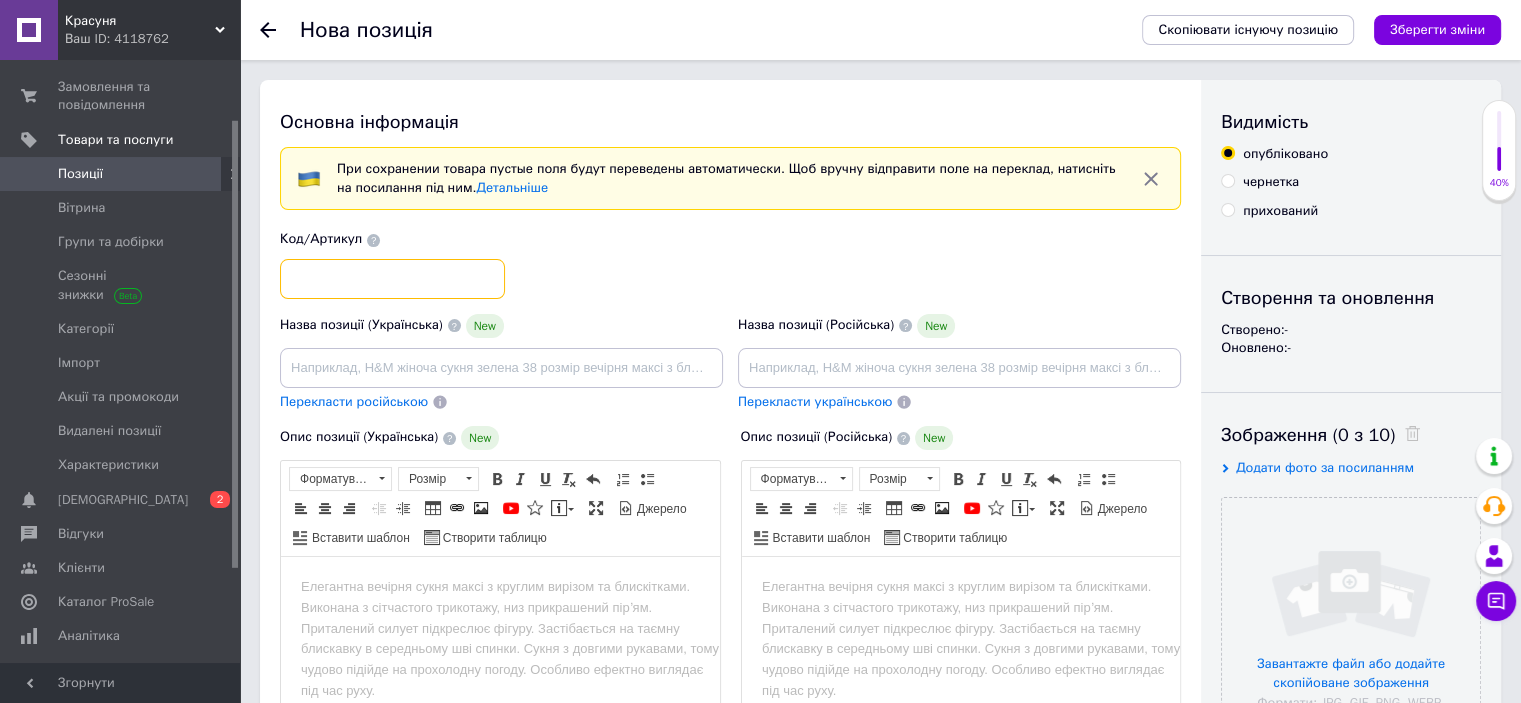 click at bounding box center (392, 279) 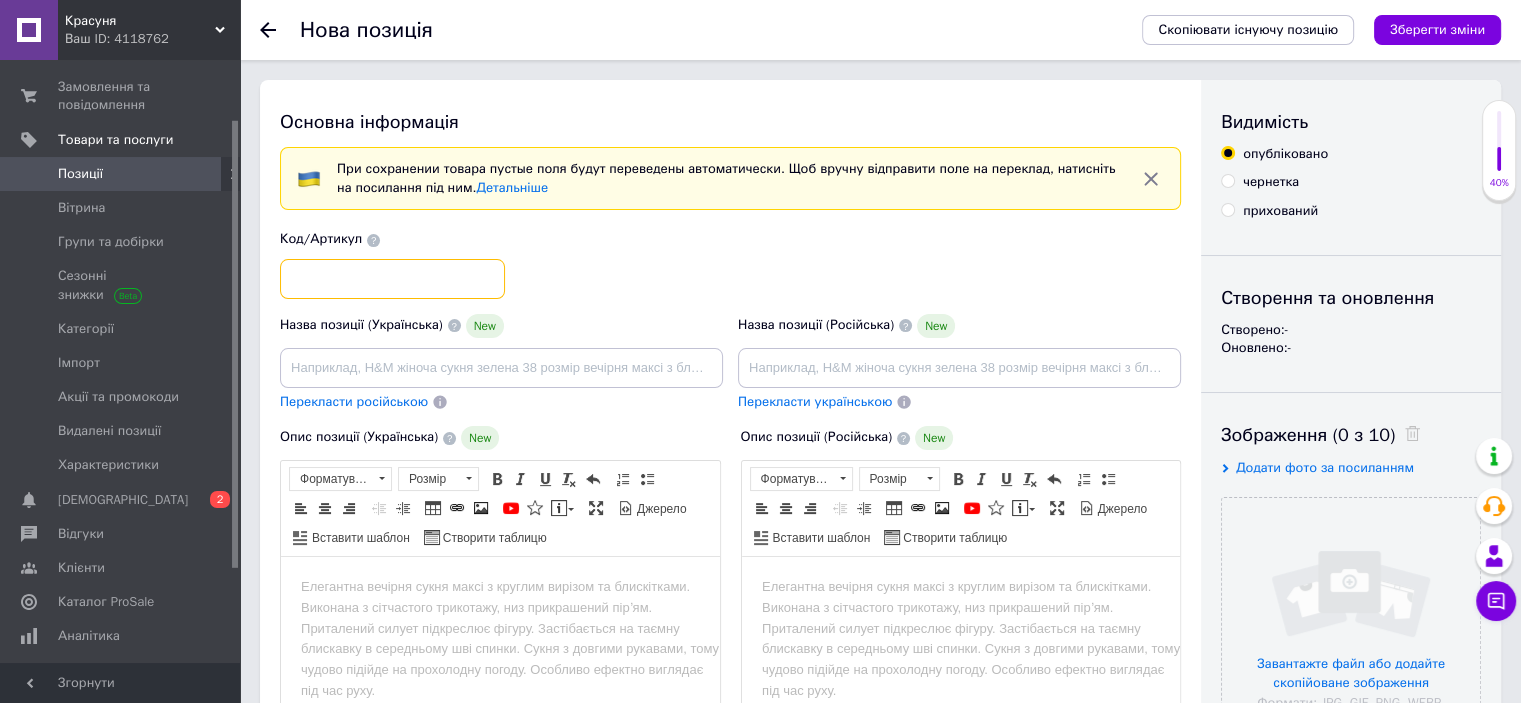 paste on "Мод М453" 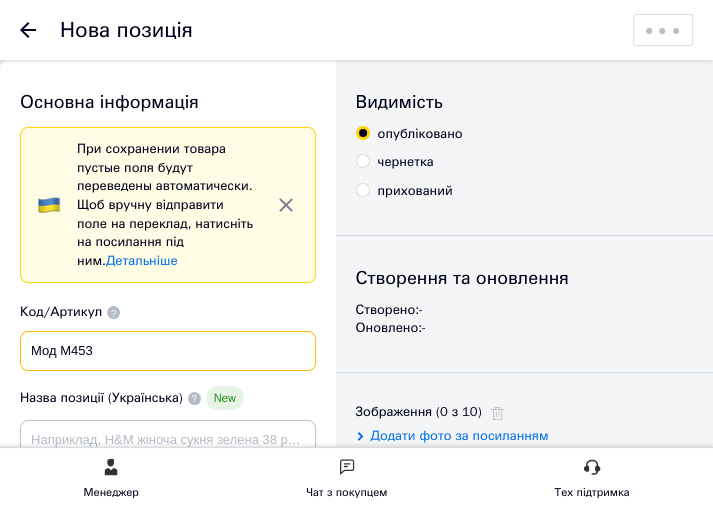 type on "Мод М453" 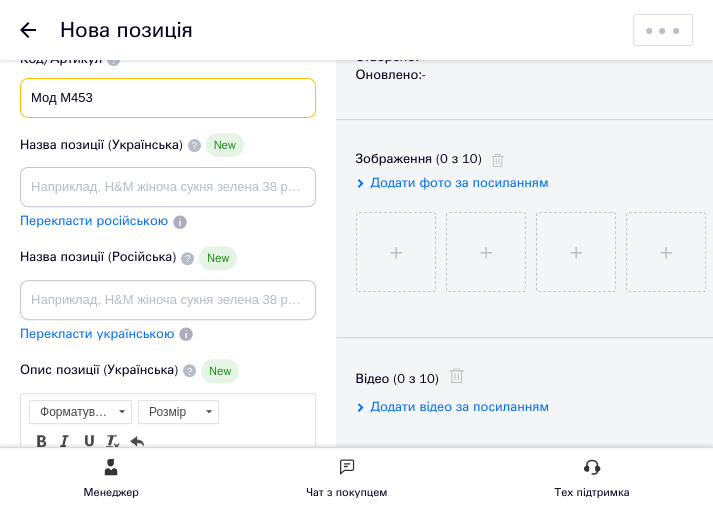 scroll, scrollTop: 270, scrollLeft: 0, axis: vertical 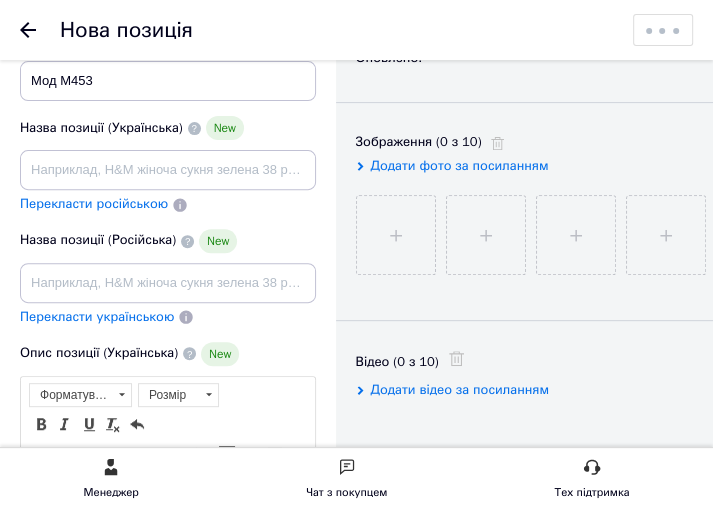 click at bounding box center (396, 235) 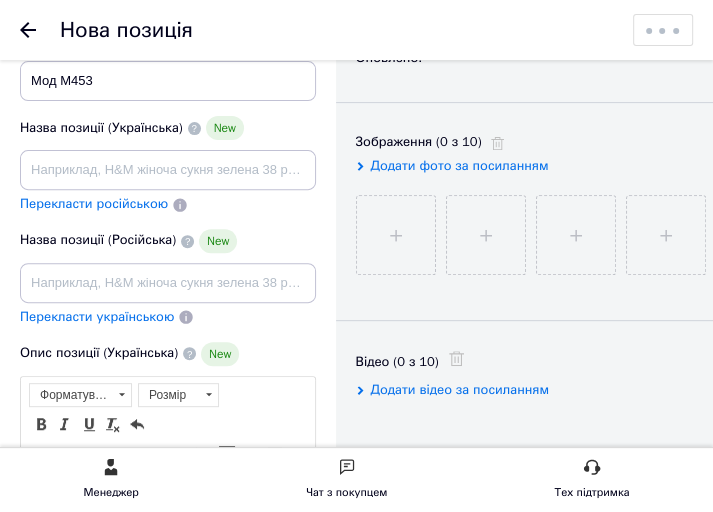 type on "C:\fakepath\photo_2025-07-10_15-26-34.jpg" 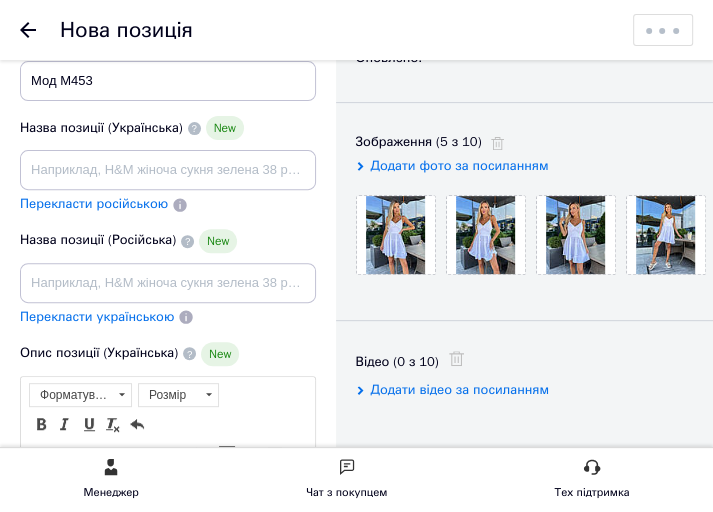scroll, scrollTop: 0, scrollLeft: 9, axis: horizontal 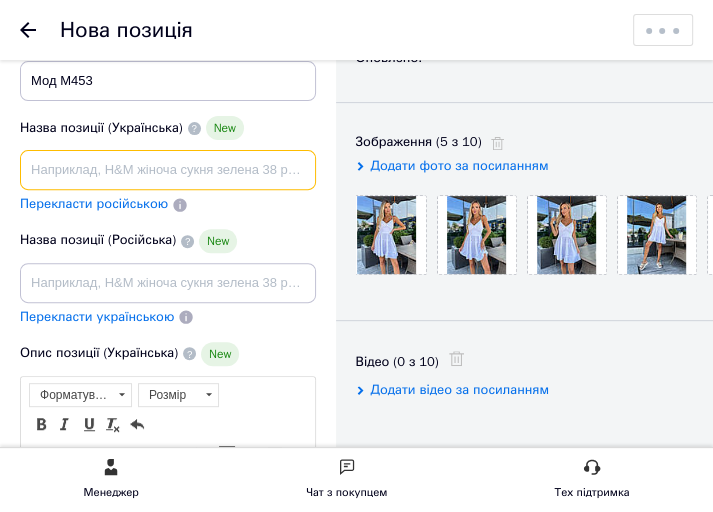 click at bounding box center (168, 170) 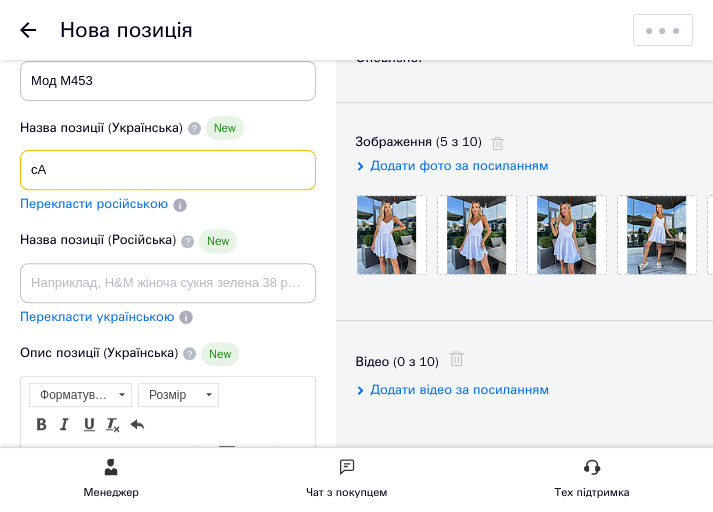 type on "с" 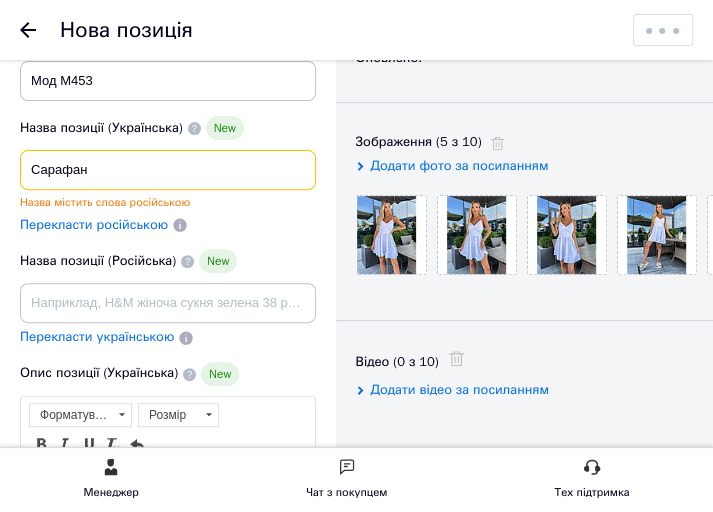 type on "Сарафан" 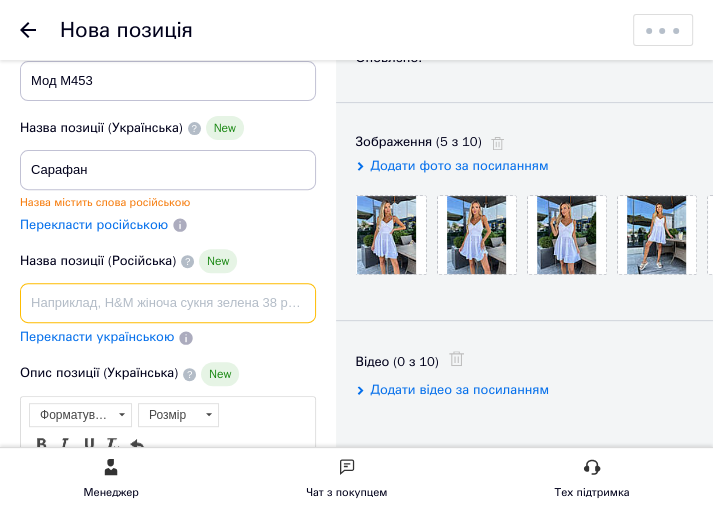 click at bounding box center (168, 303) 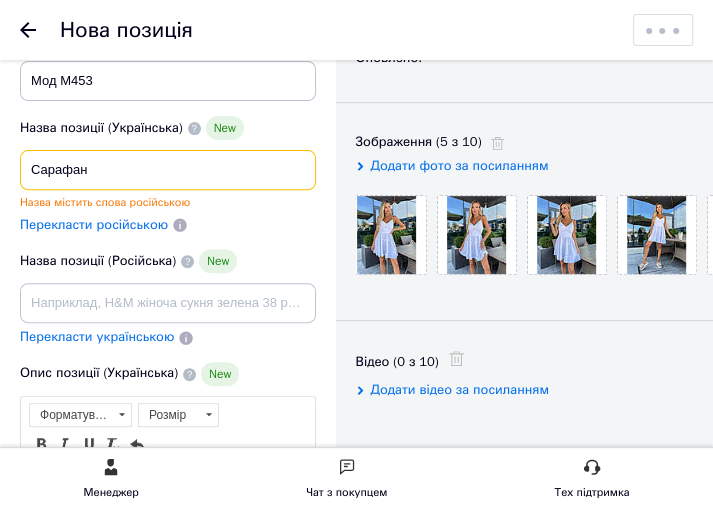 click on "Сарафан" at bounding box center (168, 170) 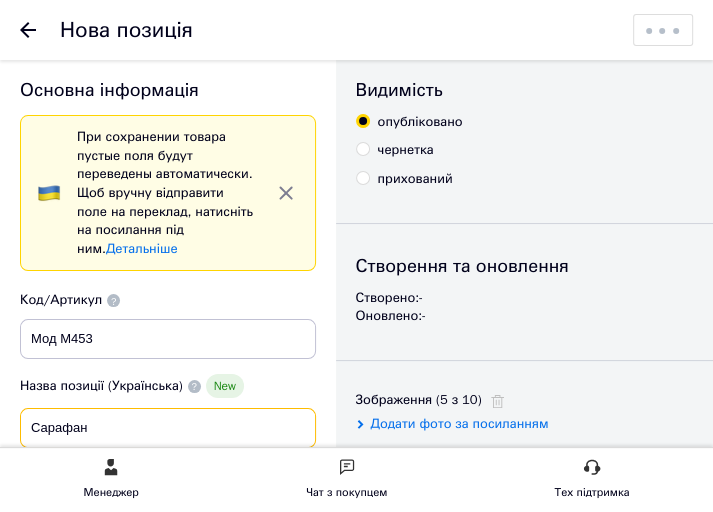 scroll, scrollTop: 18, scrollLeft: 0, axis: vertical 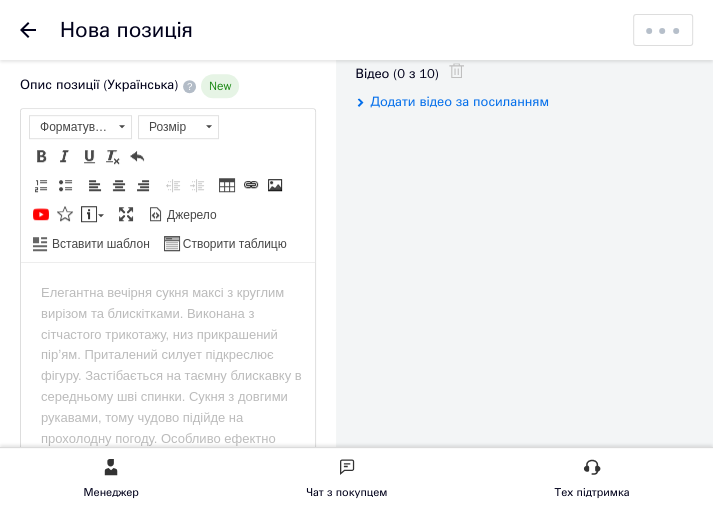 click at bounding box center (168, 293) 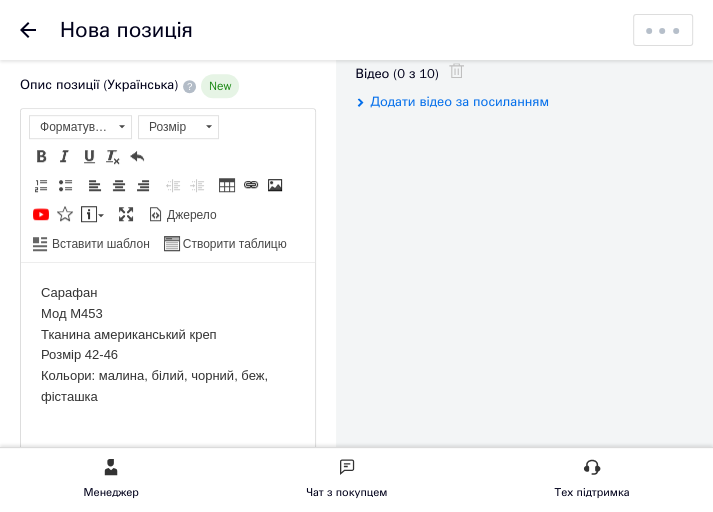 click on "Сарафан Мод М453 Тканина американський креп  Розмір 42-46  Кольори: малина, білий, чорний, беж, фісташка" at bounding box center (168, 345) 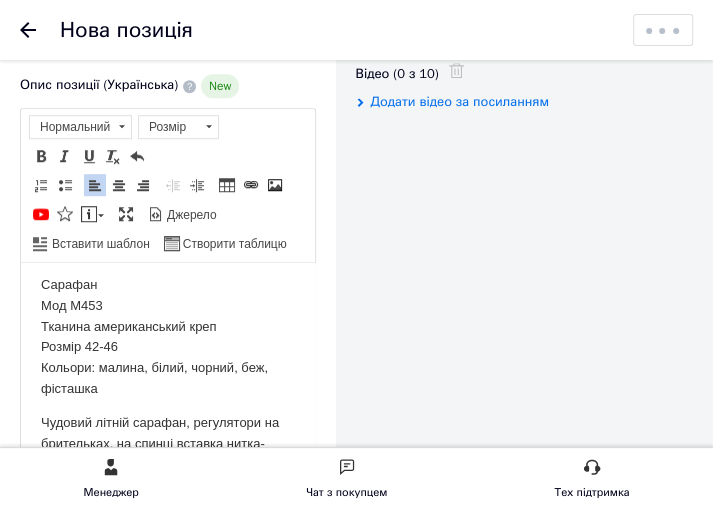 scroll, scrollTop: 8, scrollLeft: 0, axis: vertical 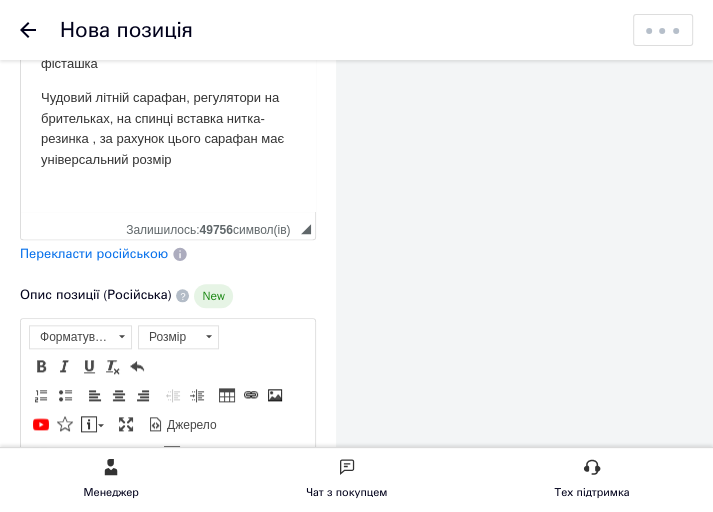 click on "Сарафан Мод М453 Тканина американський креп  Розмір 42-46  Кольори: малина, білий, чорний, беж, фісташка  Чудовий літній сарафан, регулятори на брительках, на спинці вставка нитка-резинка , за рахунок цього сарафан має універсальний розмір" at bounding box center (168, 71) 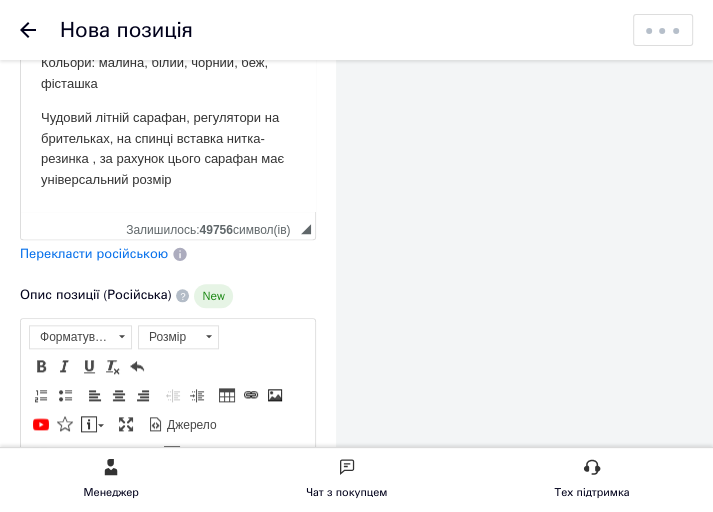 scroll, scrollTop: 10, scrollLeft: 0, axis: vertical 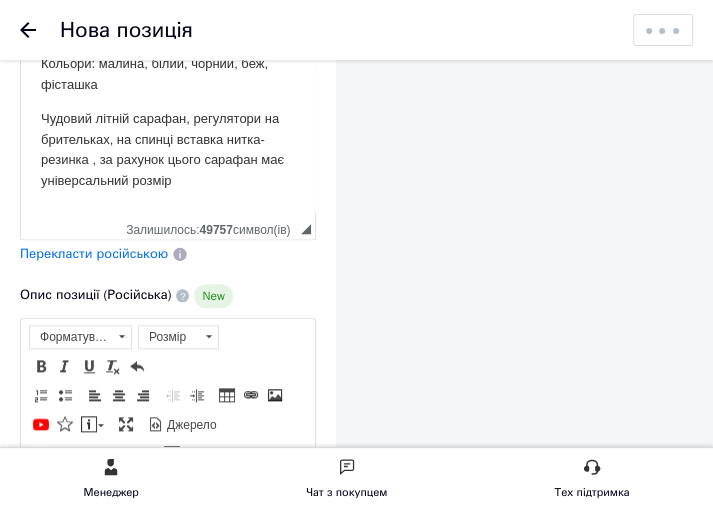 click on "Сарафан Мод М453 Тканина американський креп  Розмір 42-46  Кольори: малина, білий, чорний, беж, фісташка  Чудовий літній сарафан, регулятори на брительках, на спинці вставка нитка-резинка , за рахунок цього сарафан має універсальний розмір" at bounding box center (168, 81) 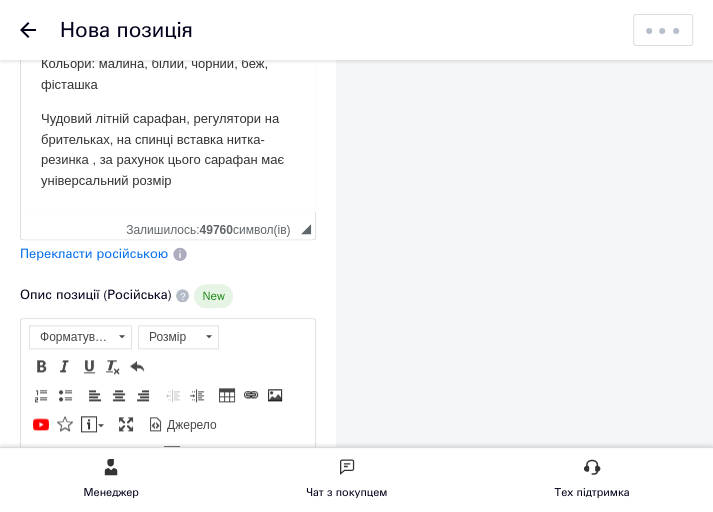 scroll, scrollTop: 0, scrollLeft: 0, axis: both 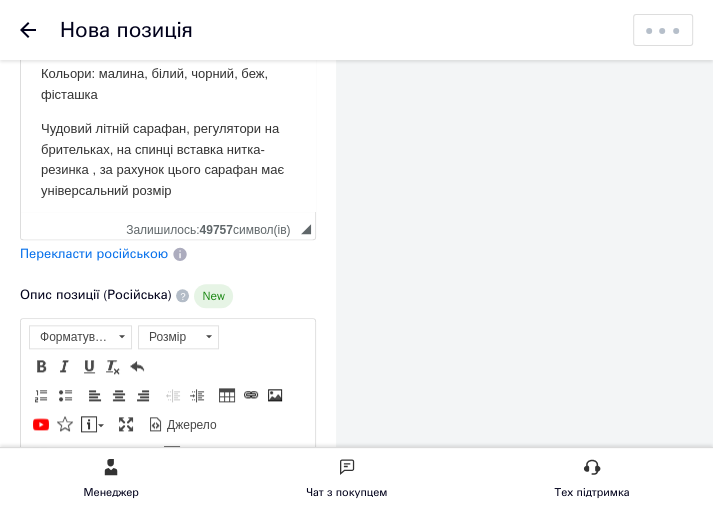 click on "Сарафан Мод М453 Тканина американський креп  Розмір 42-46  Кольори: малина, білий, чорний, беж, фісташка  Чудовий літній сарафан, регулятори на брительках, на спинці вставка нитка-резинка , за рахунок цього сарафан має універсальний розмір" at bounding box center (168, 91) 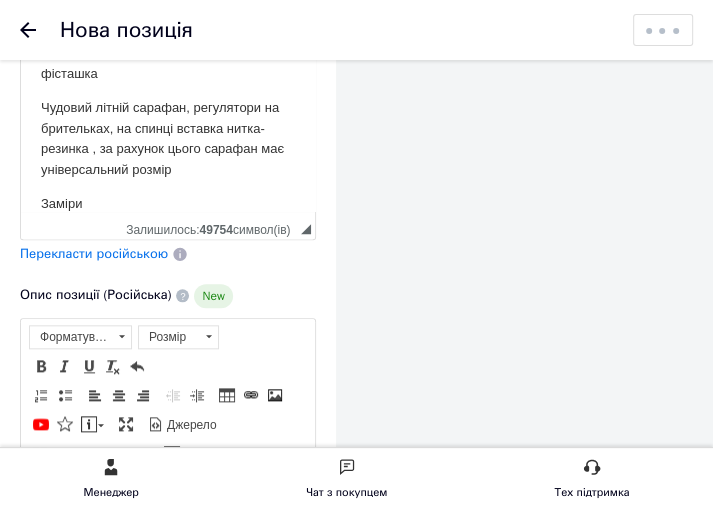 scroll, scrollTop: 84, scrollLeft: 0, axis: vertical 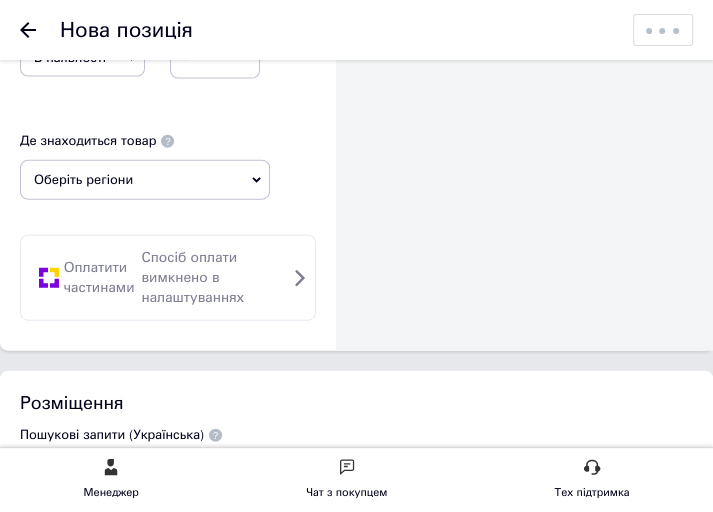 click on "Оберіть регіони" at bounding box center (145, 180) 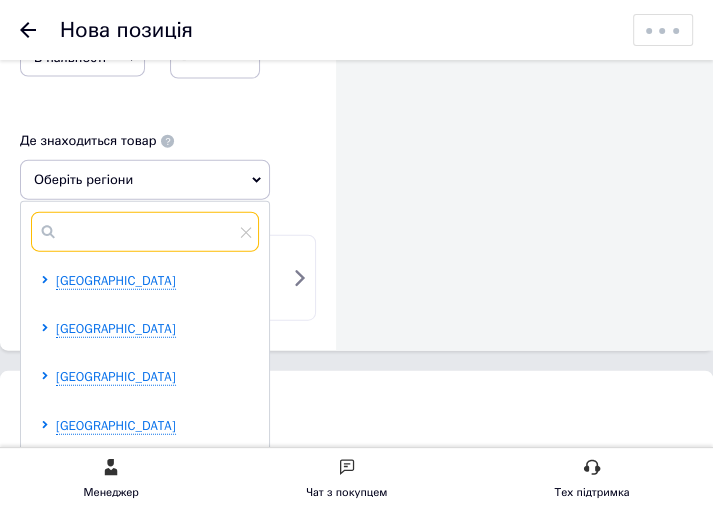 click at bounding box center [145, 232] 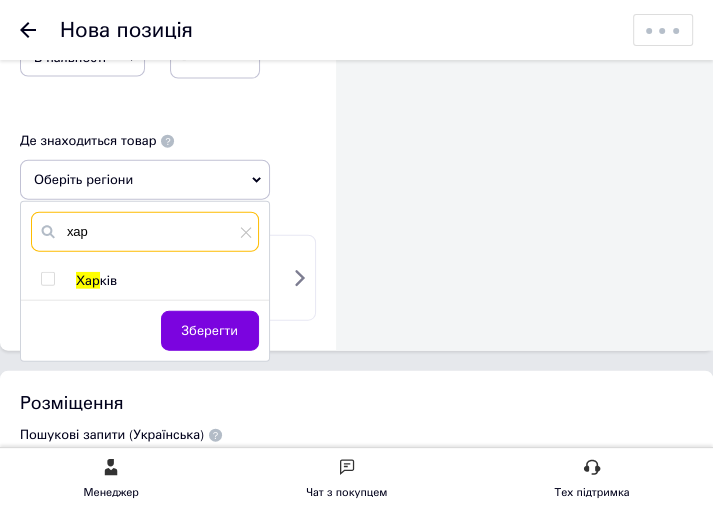 type on "хар" 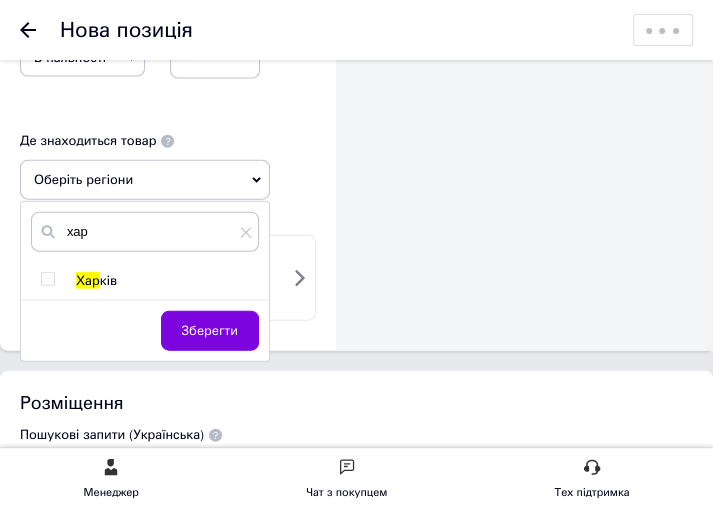 click on "Хар" at bounding box center (88, 280) 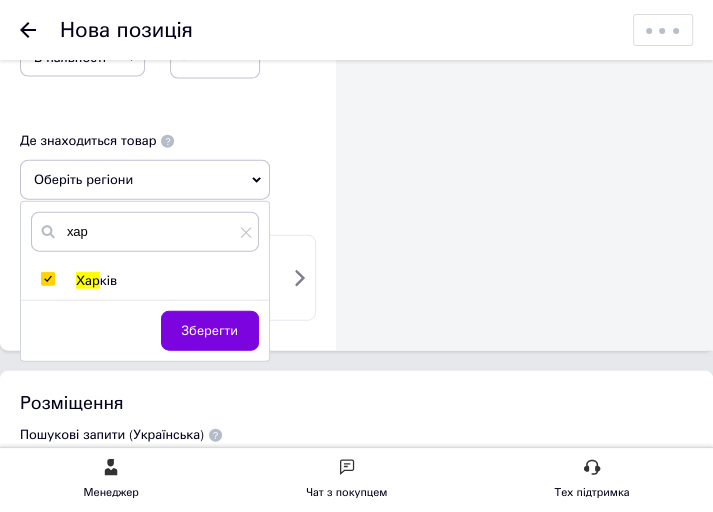checkbox on "true" 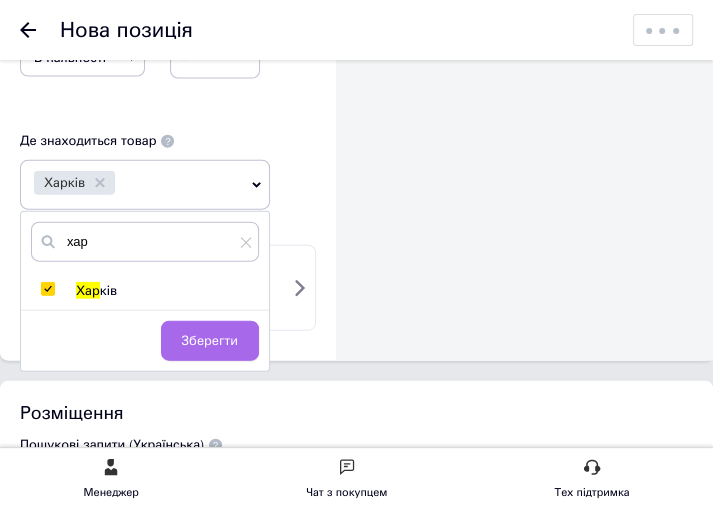 click on "Зберегти" at bounding box center [210, 341] 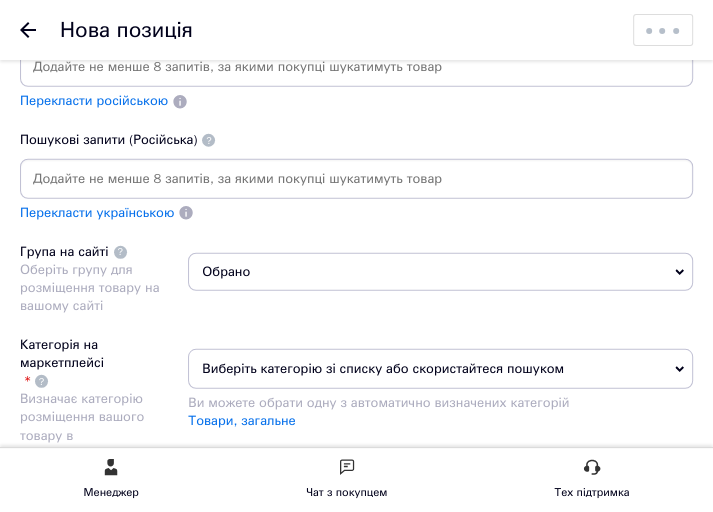 scroll, scrollTop: 2536, scrollLeft: 0, axis: vertical 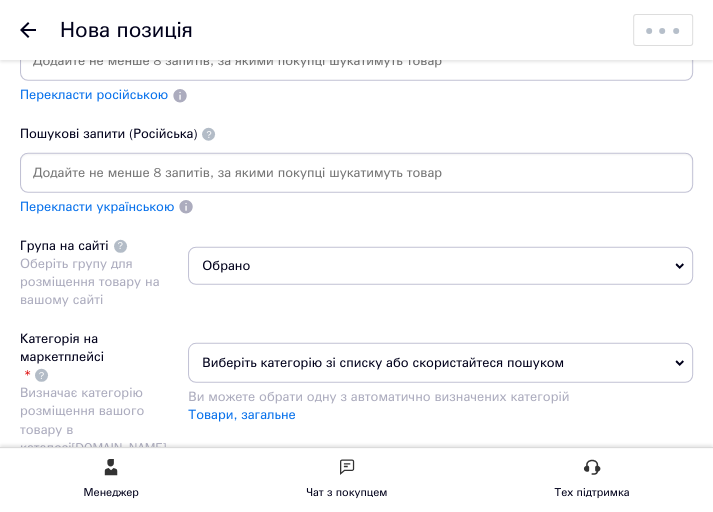 click on "Виберіть категорію зі списку або скористайтеся пошуком" at bounding box center [440, 363] 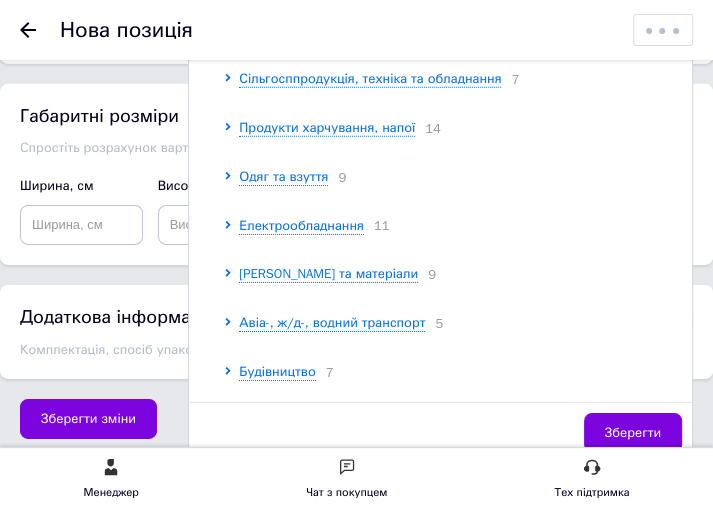 scroll, scrollTop: 3003, scrollLeft: 0, axis: vertical 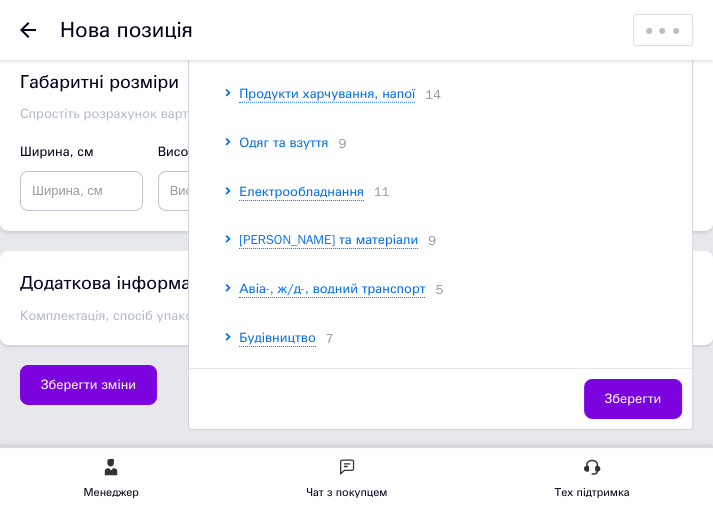 click on "Одяг та взуття" at bounding box center (283, 142) 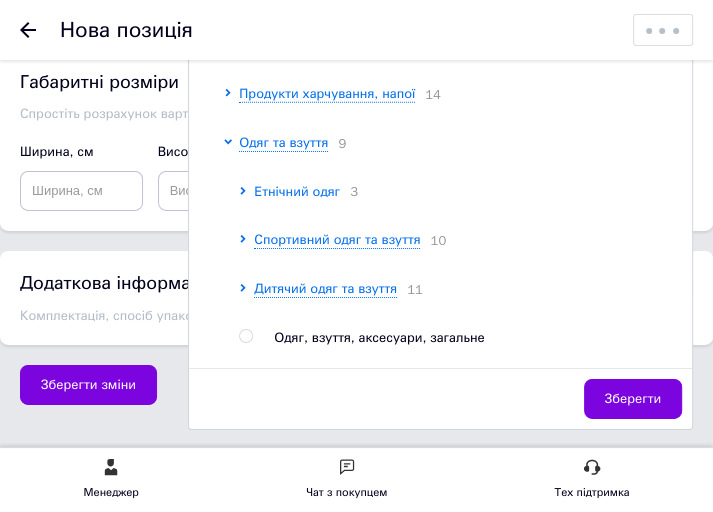 click on "Етнічний одяг" at bounding box center (297, 191) 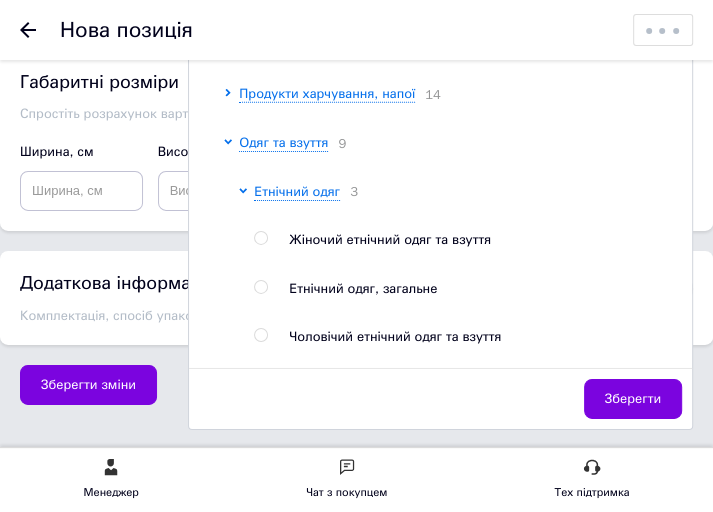 click on "Одяг та взуття 9 Етнічний одяг 3 Жіночий етнічний одяг та взуття  Етнічний одяг, загальне Чоловічий етнічний одяг та взуття  Спортивний одяг та взуття 10 Дитячий одяг та взуття 11 Одяг, взуття, аксесуари, загальне Карнавальні костюми 7 Жіночий одяг 20 Чоловічий одяг  13 Взуття 3 Аксесуари для взуття 5" at bounding box center [460, 435] 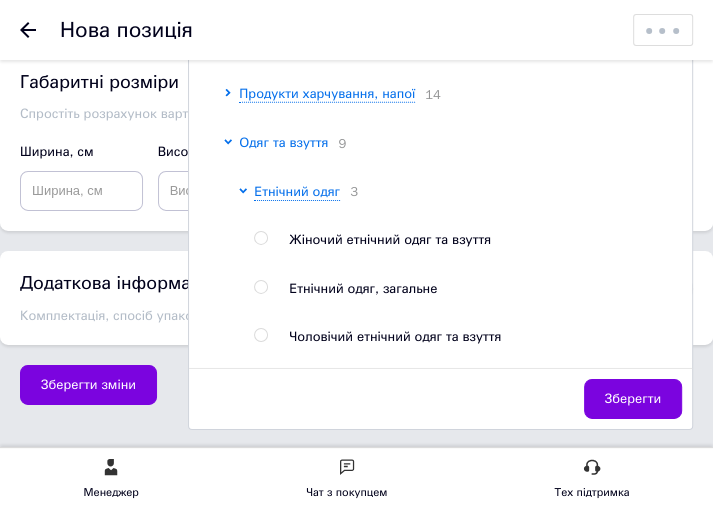 click on "Одяг та взуття" at bounding box center (283, 142) 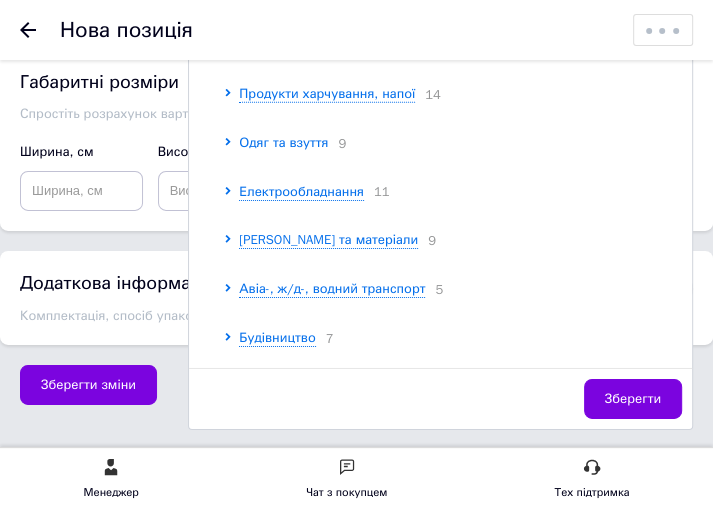 click on "Одяг та взуття" at bounding box center [283, 142] 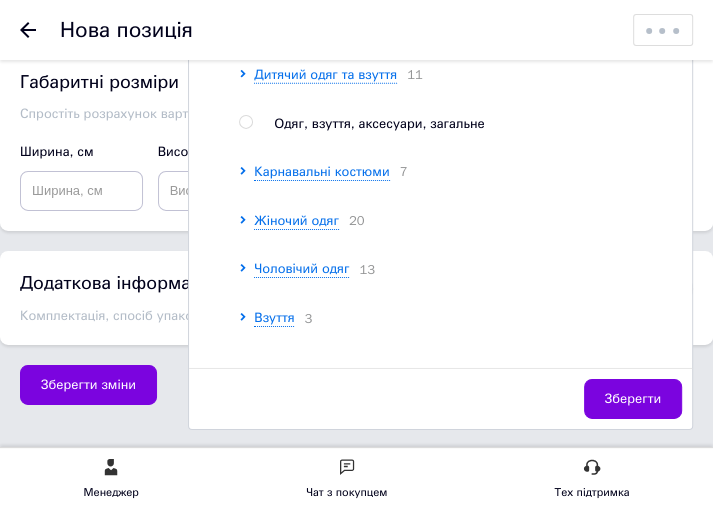 scroll, scrollTop: 360, scrollLeft: 0, axis: vertical 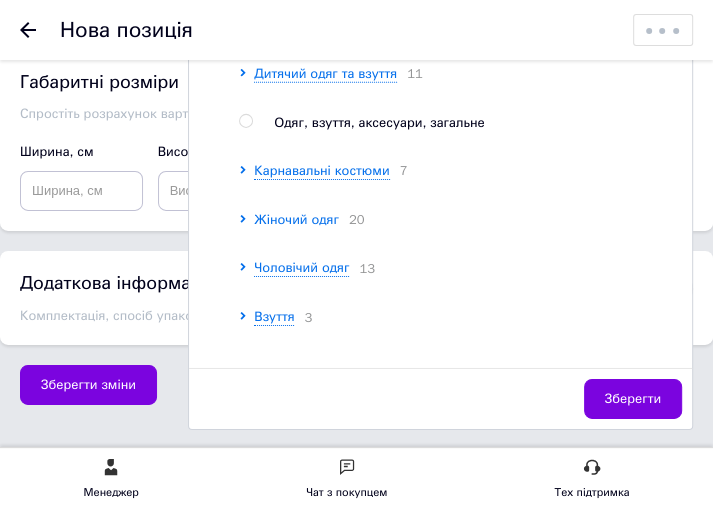 click on "Жіночий одяг" at bounding box center (296, 219) 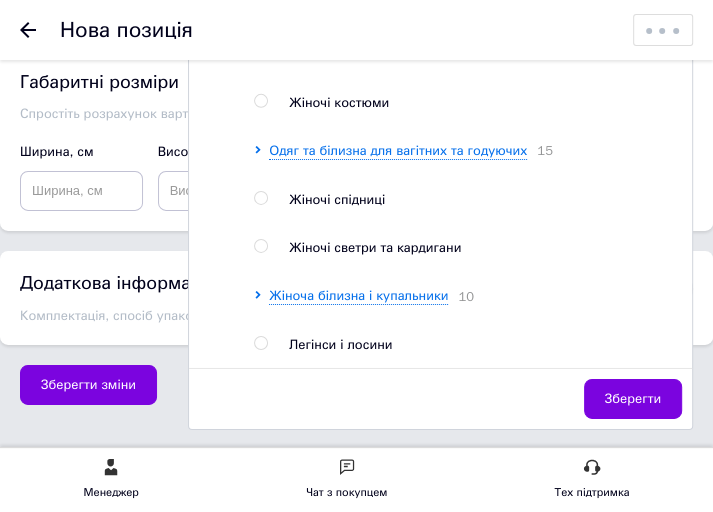 scroll, scrollTop: 1000, scrollLeft: 0, axis: vertical 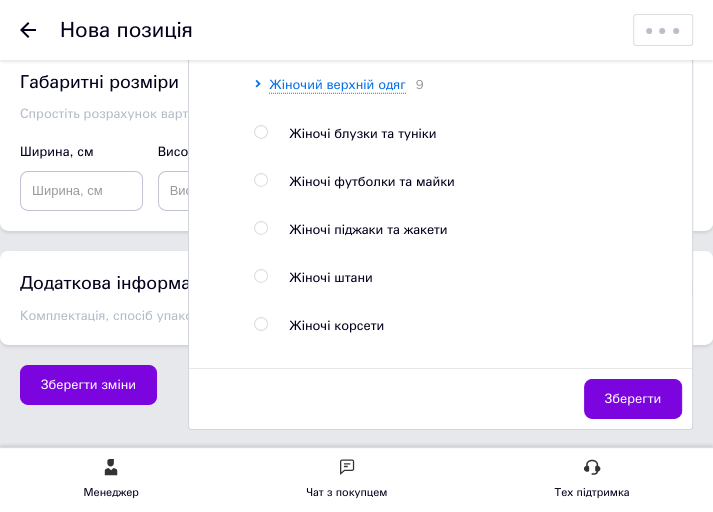click on "Жіночі толстовки і реглани  Жіночі шорти і бриджі  Жіночий верхній одяг  9 Жіночі блузки та туніки  Жіночі футболки та майки  Жіночі піджаки та жакети  Жіночі штани  Жіночі корсети  Жіночі комбінезони  Жіночі костюми  Одяг та білизна для вагітних та годуючих 15 Жіночі спідниці  Жіночі светри та кардигани  Жіноча білизна і купальники 10 Жіночі колготи та панчохи [PERSON_NAME], гольфи, [PERSON_NAME] трусики  Бюстгальтери Бюст'є, боді, комбідреси Жіночі комплекти нижньої білизни  Аксесуари для нижньої білизни Жіночі купальники  Корегуюча білизна 6" at bounding box center [467, 688] 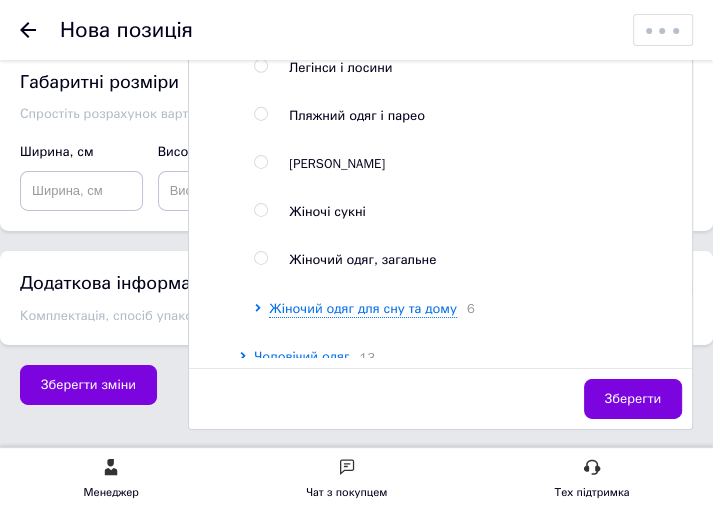 scroll, scrollTop: 1720, scrollLeft: 0, axis: vertical 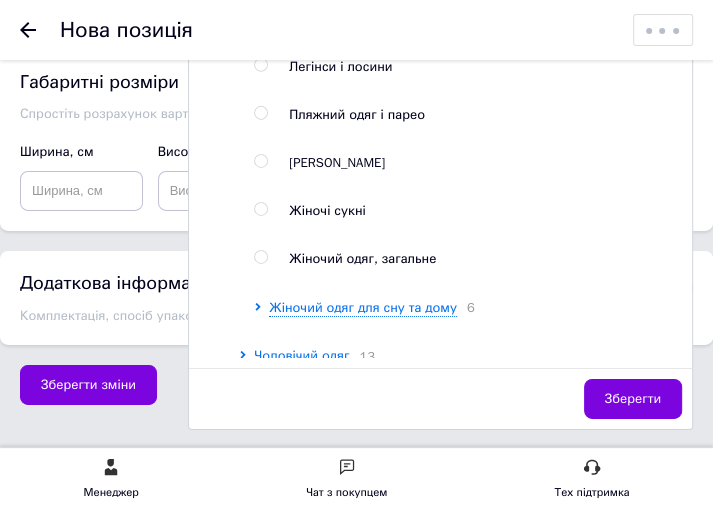click on "Жіночі сукні" at bounding box center [327, 210] 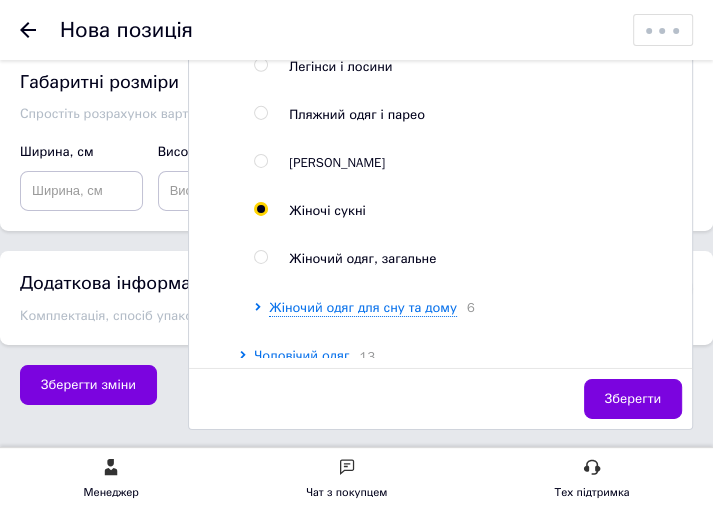 radio on "true" 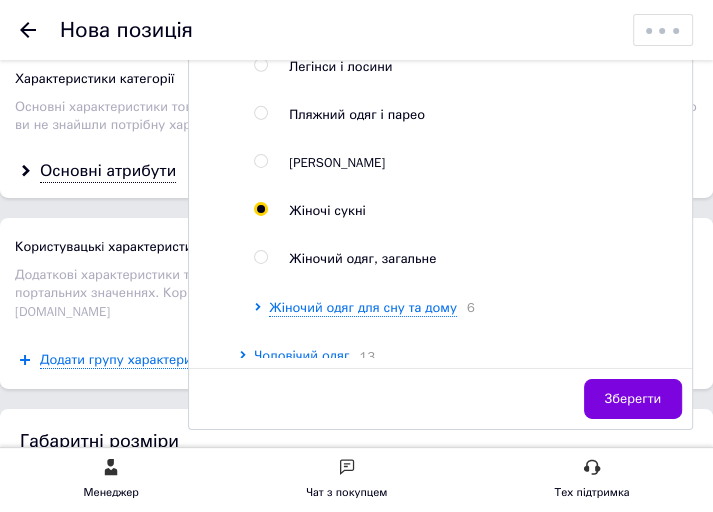 click on "Жіночі толстовки і реглани  Жіночі шорти і бриджі  Жіночий верхній одяг  9 Жіночі блузки та туніки  Жіночі футболки та майки  Жіночі піджаки та жакети  Жіночі штани  Жіночі корсети  Жіночі комбінезони  Жіночі костюми  Одяг та білизна для вагітних та годуючих 15 Жіночі спідниці  Жіночі светри та кардигани  Жіноча білизна і купальники 10 Жіночі колготи та панчохи [PERSON_NAME], гольфи, [PERSON_NAME] трусики  Бюстгальтери Бюст'є, боді, комбідреси Жіночі комплекти нижньої білизни  Аксесуари для нижньої білизни Жіночі купальники  Корегуюча білизна 6" at bounding box center [467, -392] 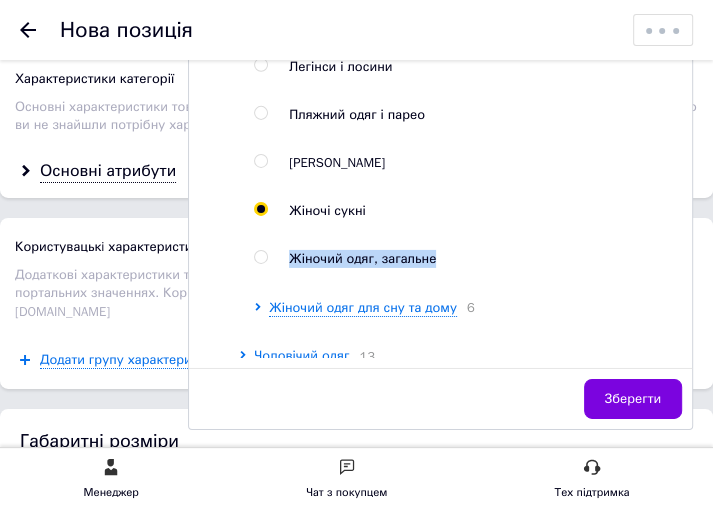 click on "Жіночі толстовки і реглани  Жіночі шорти і бриджі  Жіночий верхній одяг  9 Жіночі блузки та туніки  Жіночі футболки та майки  Жіночі піджаки та жакети  Жіночі штани  Жіночі корсети  Жіночі комбінезони  Жіночі костюми  Одяг та білизна для вагітних та годуючих 15 Жіночі спідниці  Жіночі светри та кардигани  Жіноча білизна і купальники 10 Жіночі колготи та панчохи [PERSON_NAME], гольфи, [PERSON_NAME] трусики  Бюстгальтери Бюст'є, боді, комбідреси Жіночі комплекти нижньої білизни  Аксесуари для нижньої білизни Жіночі купальники  Корегуюча білизна 6" at bounding box center [467, -392] 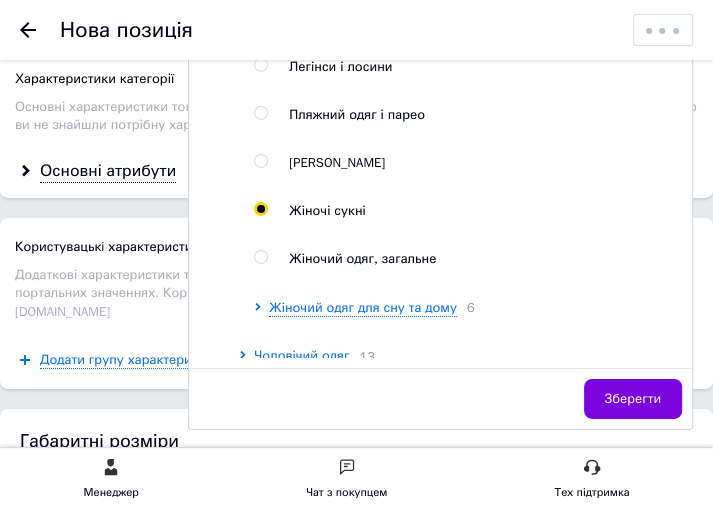click at bounding box center [264, 259] 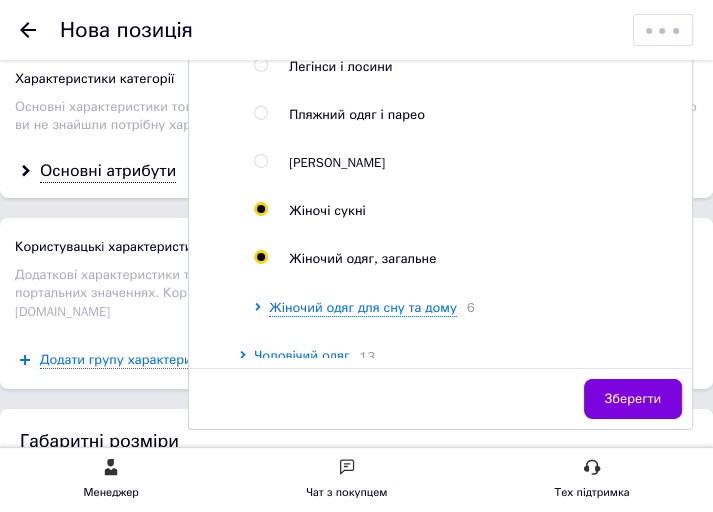 radio on "true" 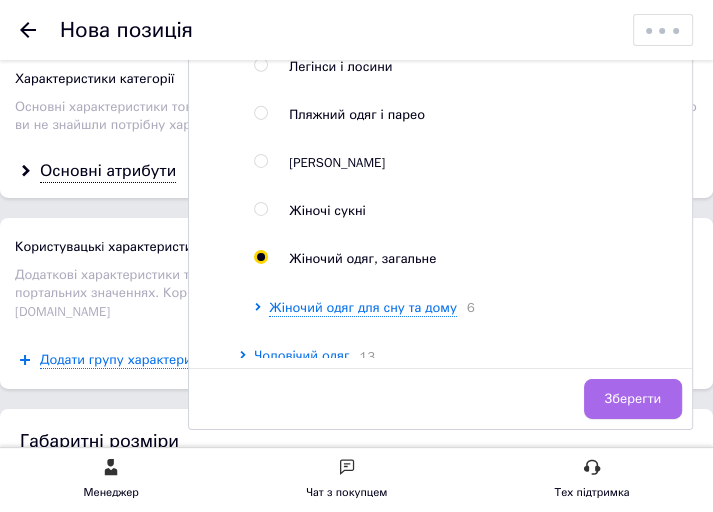 click on "Зберегти" at bounding box center (633, 399) 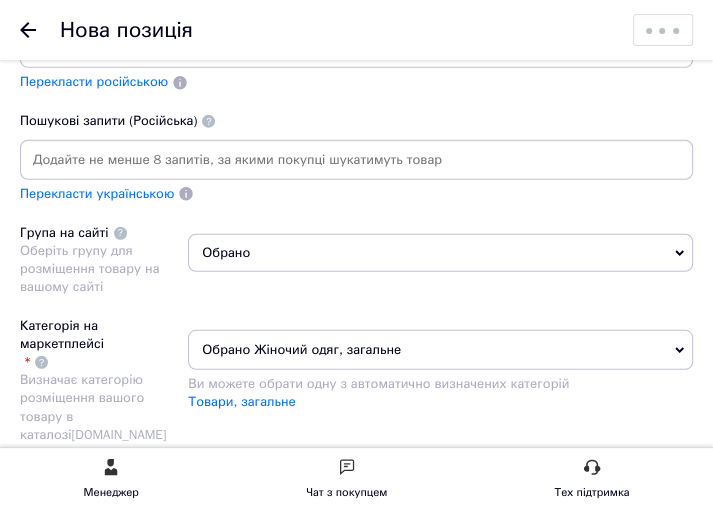 scroll, scrollTop: 2523, scrollLeft: 0, axis: vertical 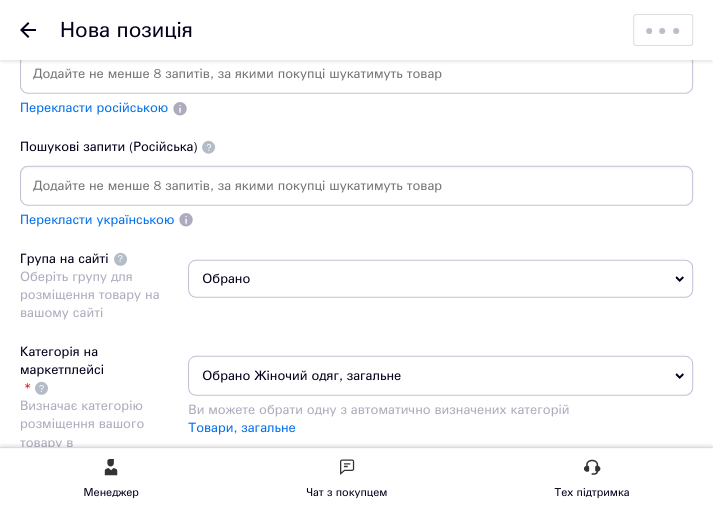 click on "Обрано" at bounding box center [440, 279] 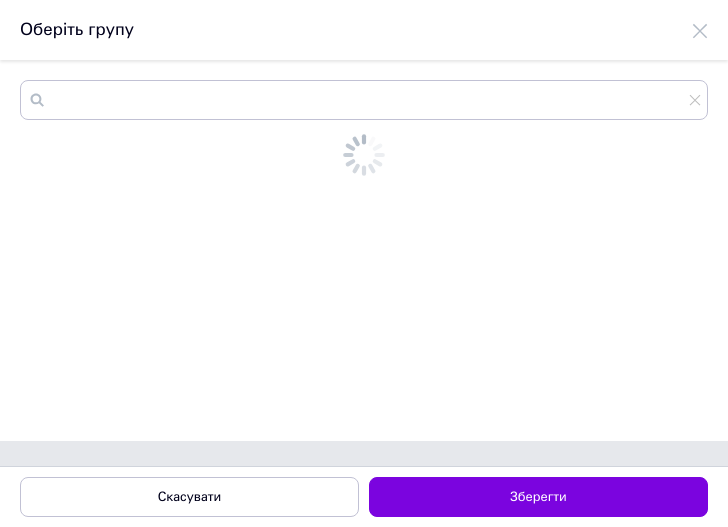 scroll, scrollTop: 0, scrollLeft: 0, axis: both 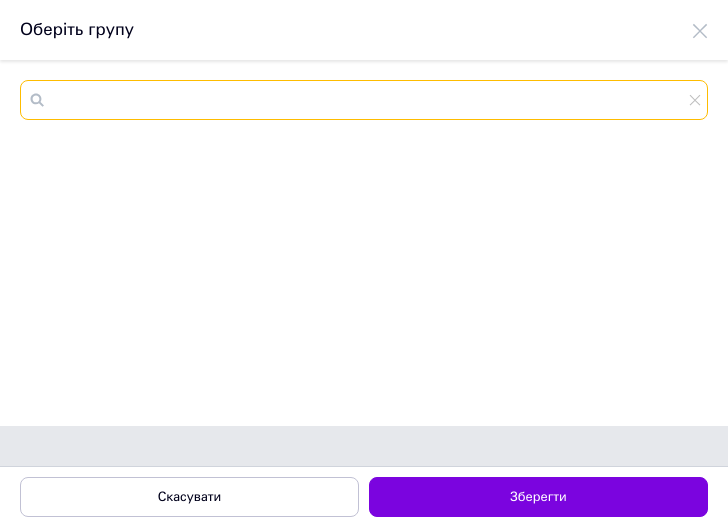 click at bounding box center [364, 100] 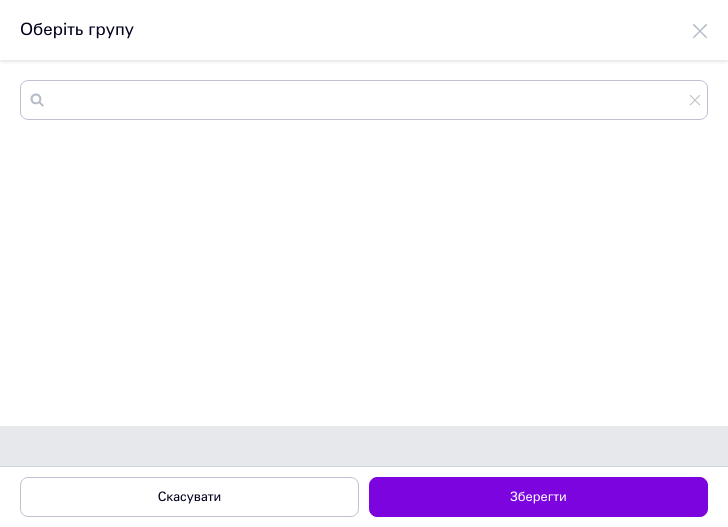 click 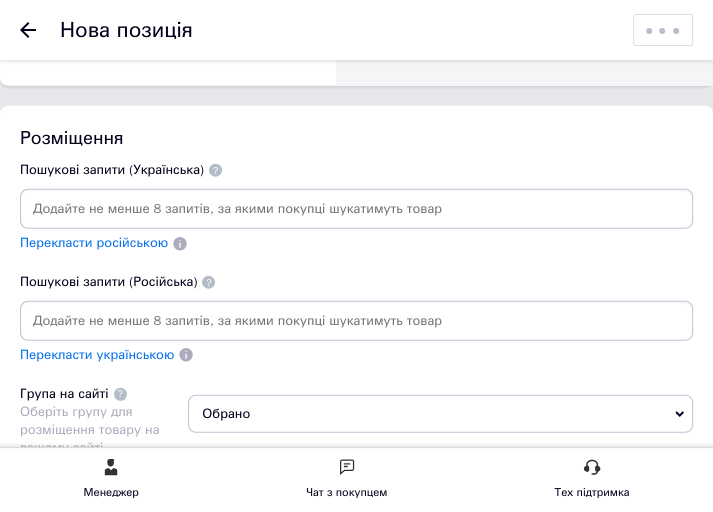scroll, scrollTop: 2323, scrollLeft: 0, axis: vertical 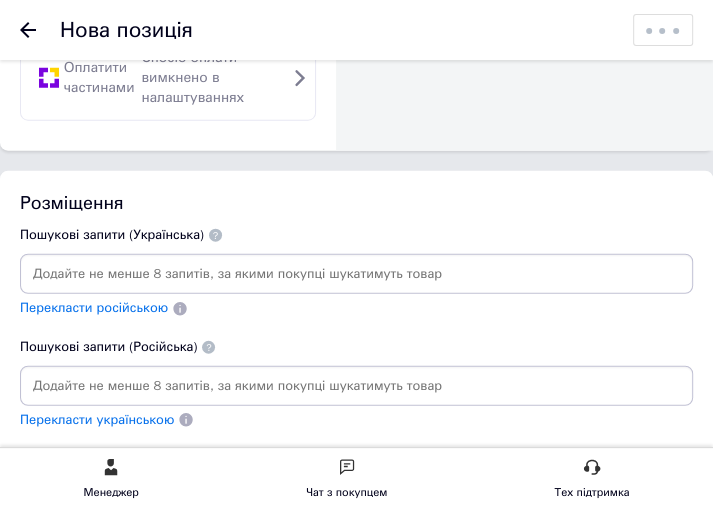 click at bounding box center [356, 274] 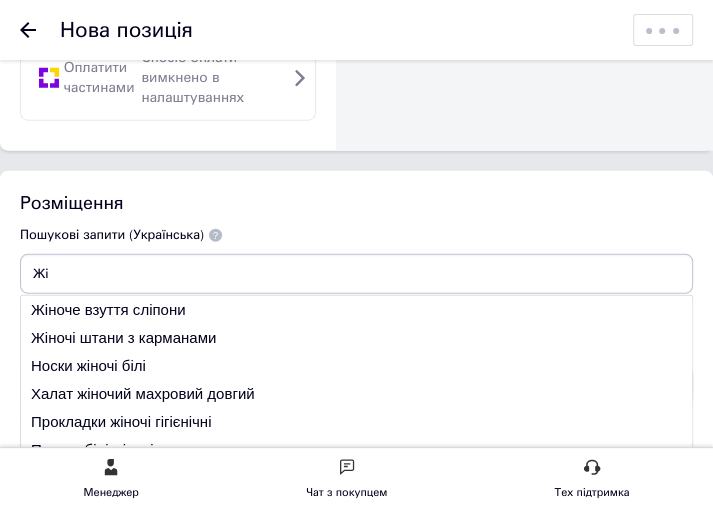 type on "Ж" 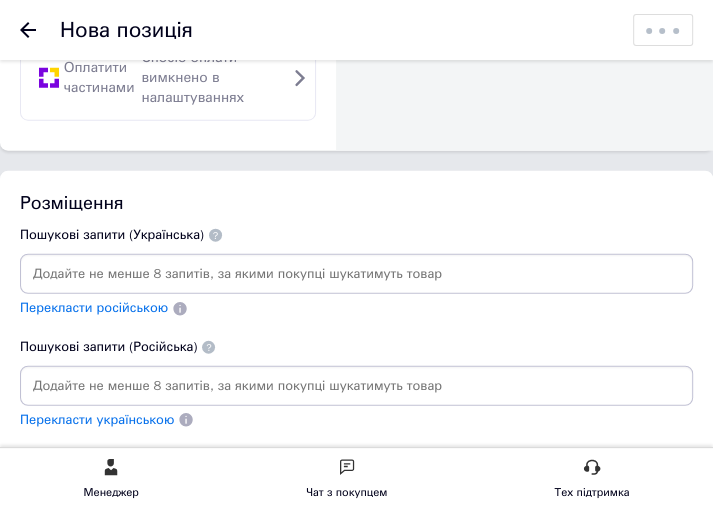 type on "є" 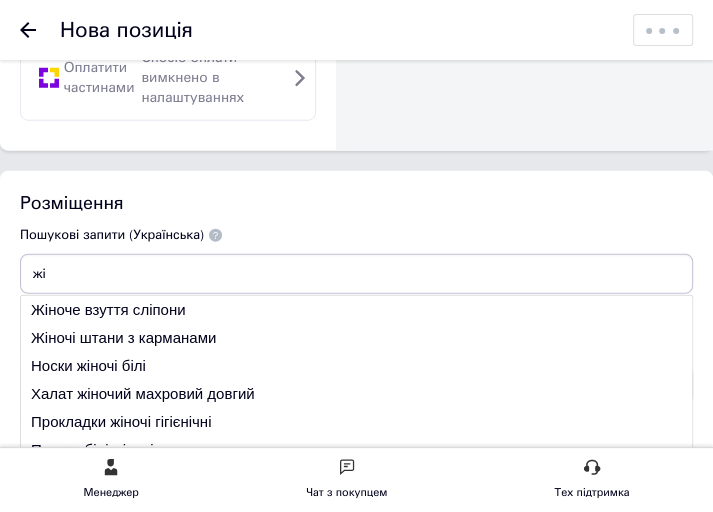 type on "ж" 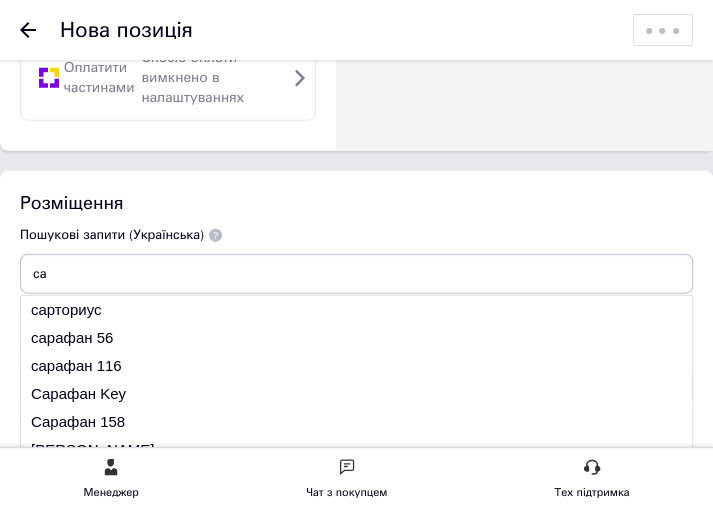 type on "с" 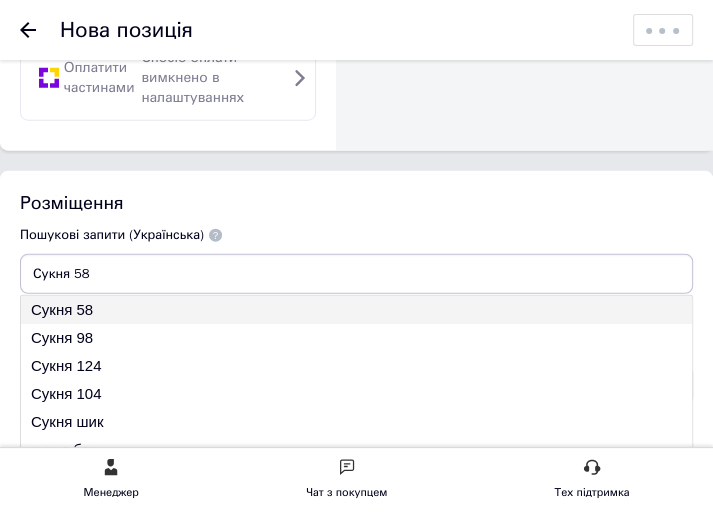 click on "Сукня 58" at bounding box center (356, 274) 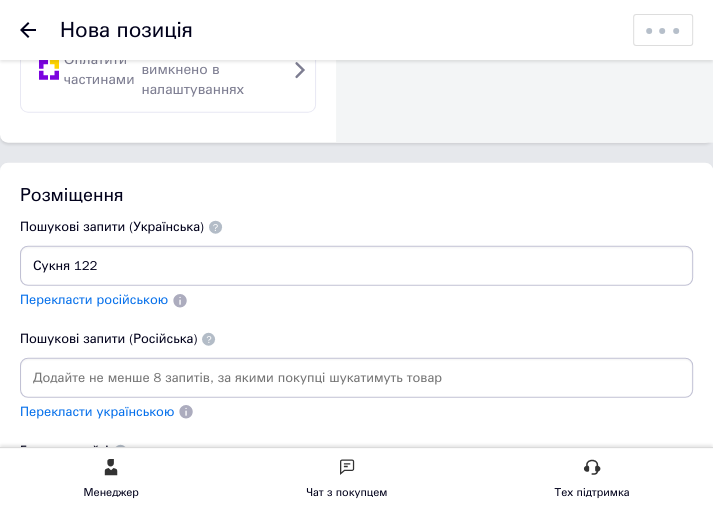 scroll, scrollTop: 2337, scrollLeft: 0, axis: vertical 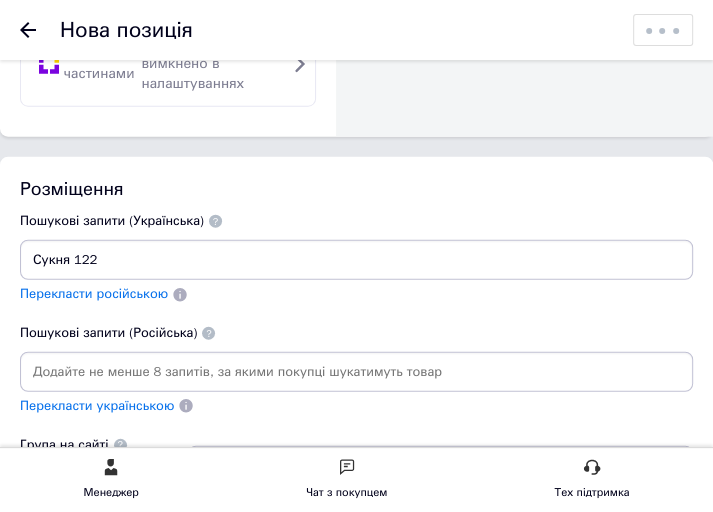 click on "Сукня 122" at bounding box center (356, 260) 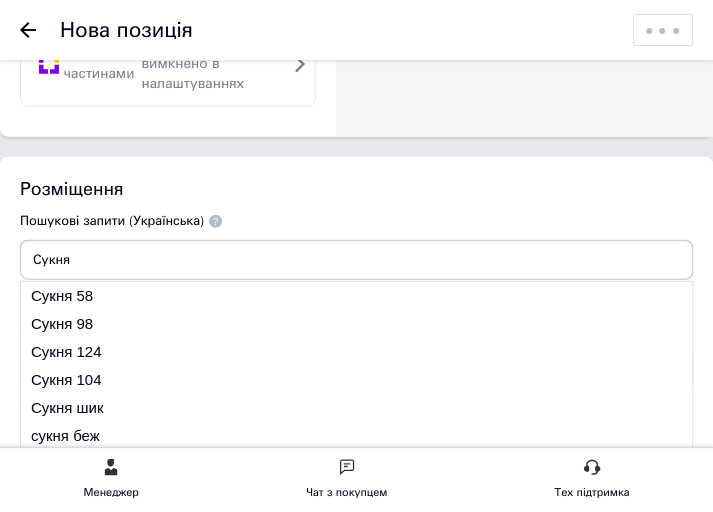 click on "Сукня" at bounding box center (356, 260) 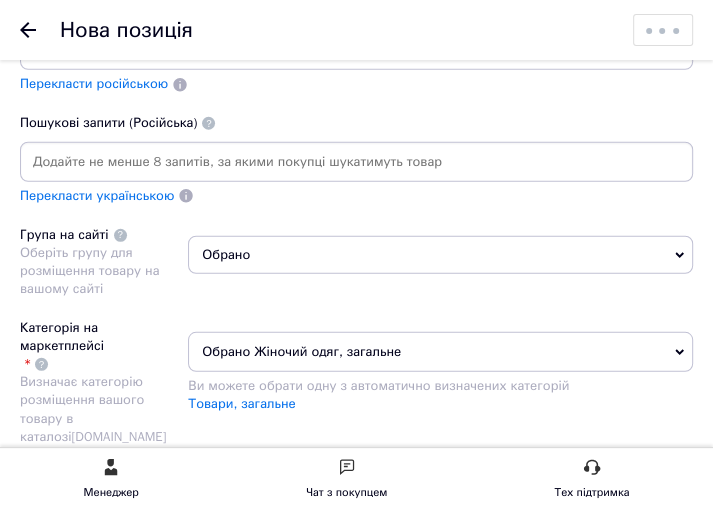scroll, scrollTop: 2560, scrollLeft: 0, axis: vertical 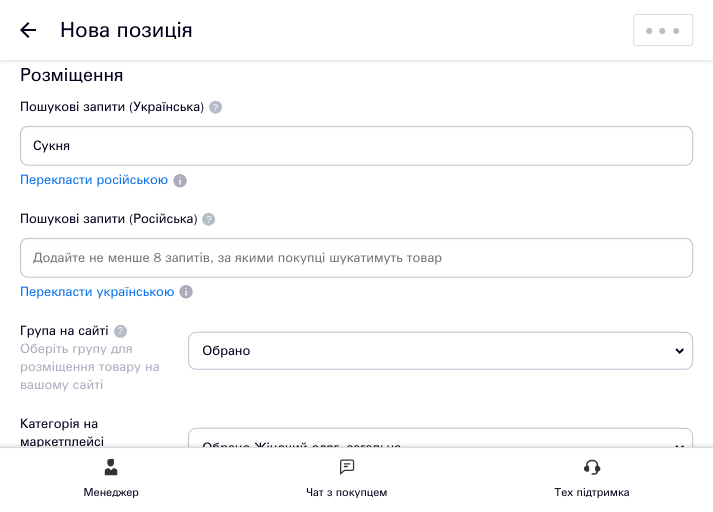 click on "Сукня" at bounding box center [356, 146] 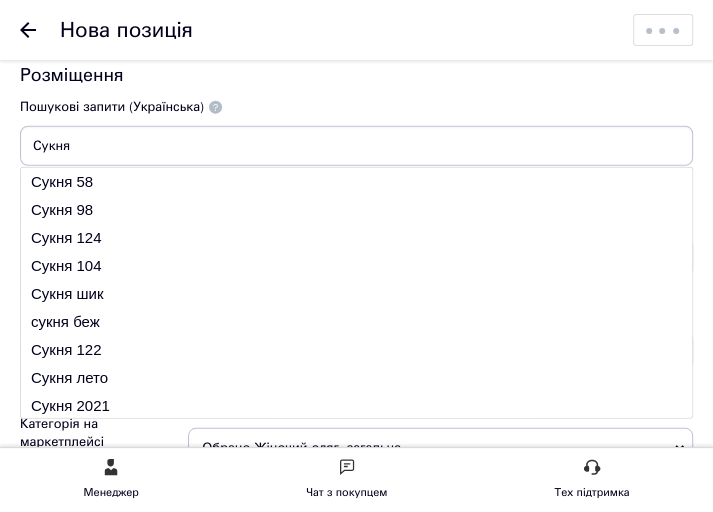 type on "Сукня" 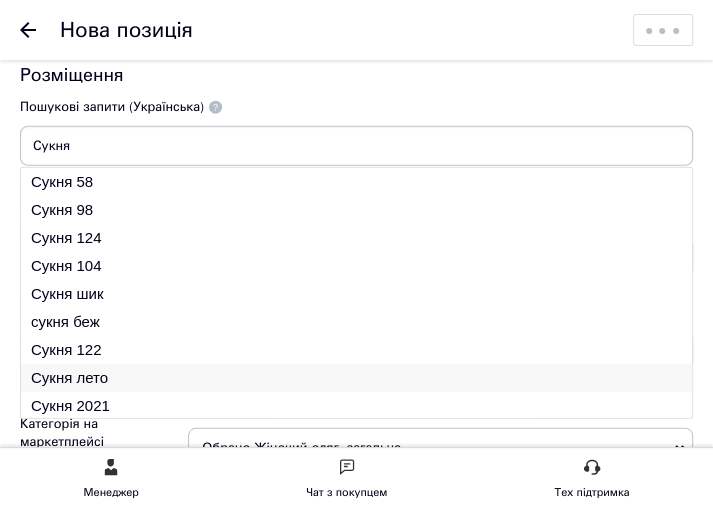 click on "Сукня лето" at bounding box center (356, 378) 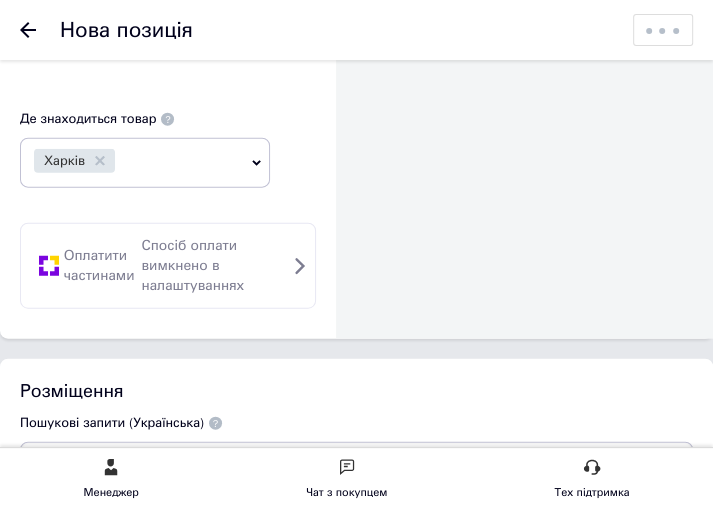 scroll, scrollTop: 2031, scrollLeft: 0, axis: vertical 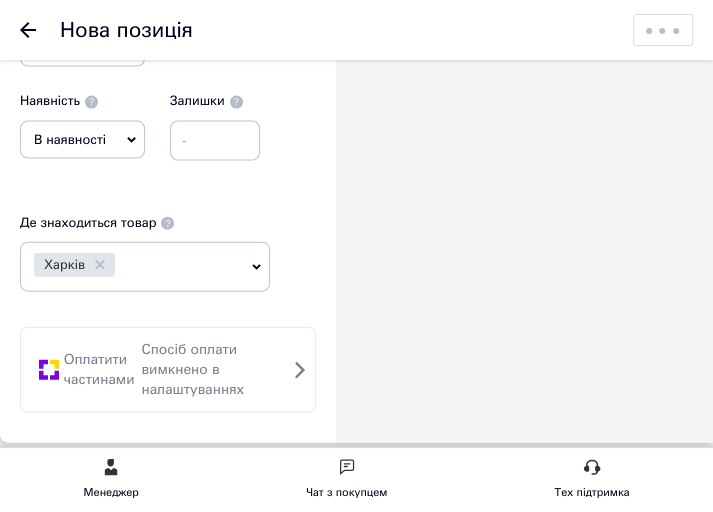 click 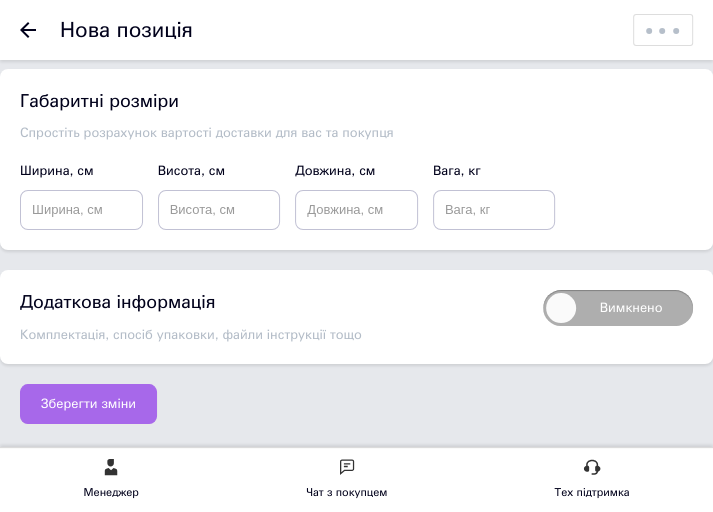 click on "Зберегти зміни" at bounding box center [88, 404] 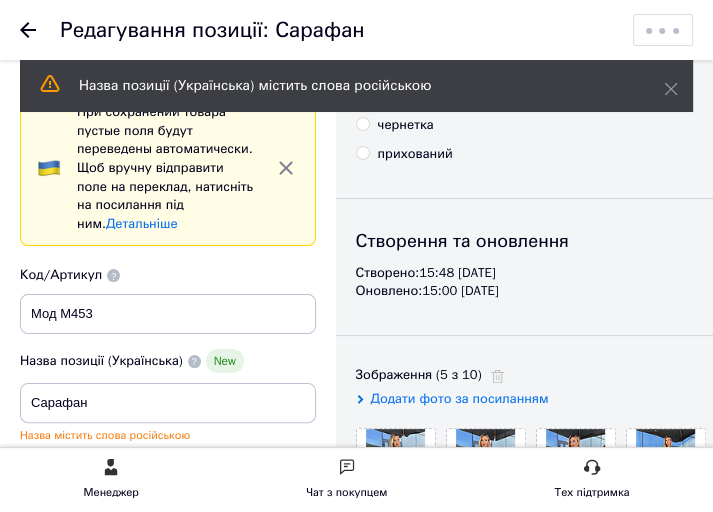 scroll, scrollTop: 40, scrollLeft: 0, axis: vertical 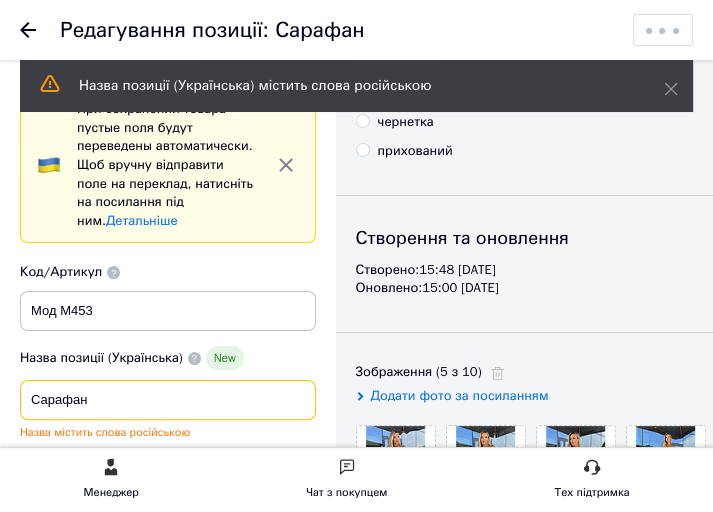 click on "Сарафан" at bounding box center (168, 400) 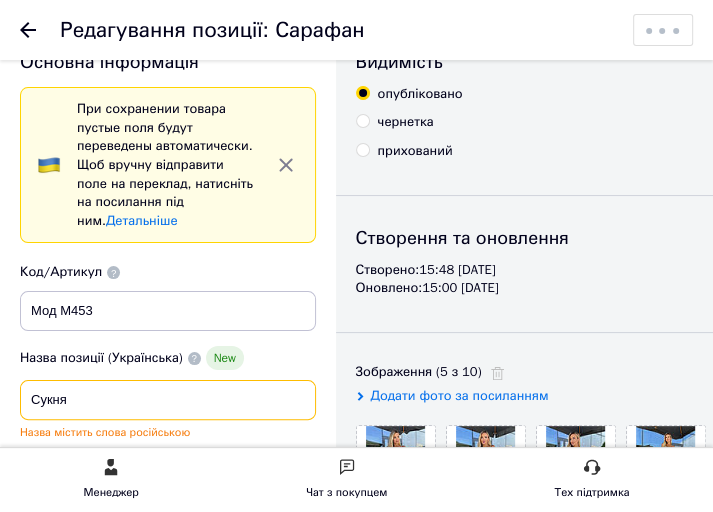 type on "Сукня" 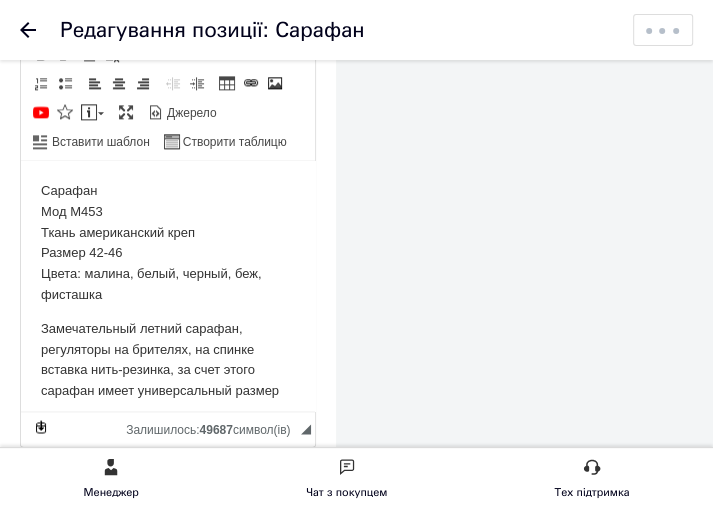 scroll, scrollTop: 1158, scrollLeft: 0, axis: vertical 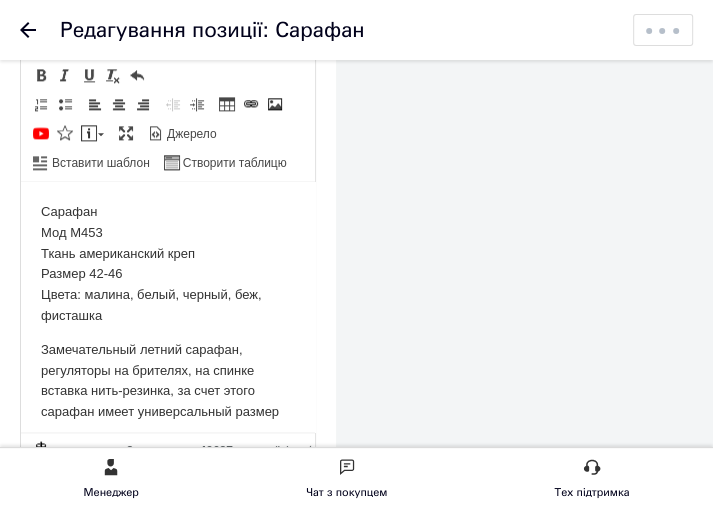 click on "Сарафан Мод М453 Ткань американский креп  Размер 42-46  Цвета: малина, белый, черный, беж, фисташка" at bounding box center (168, 263) 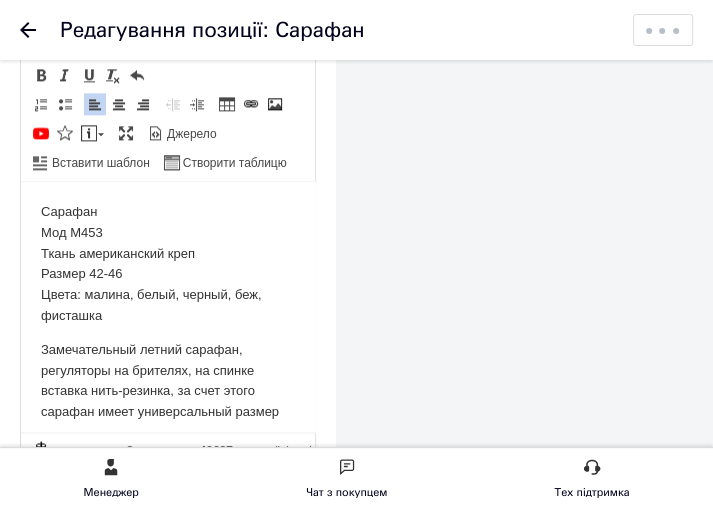 type 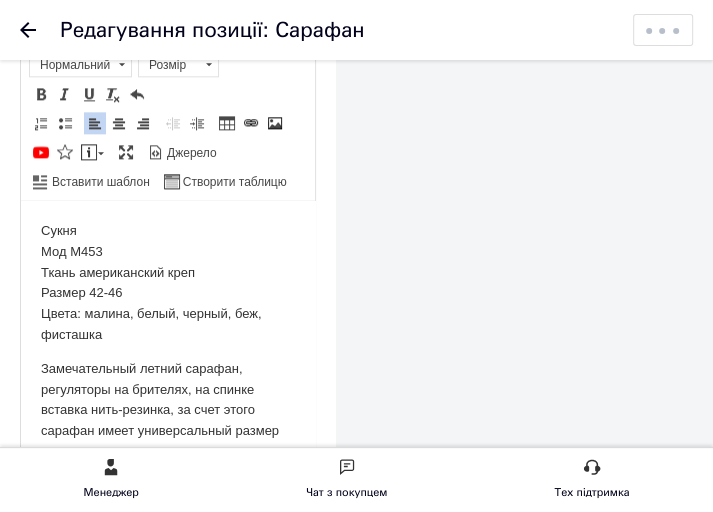 scroll, scrollTop: 1177, scrollLeft: 0, axis: vertical 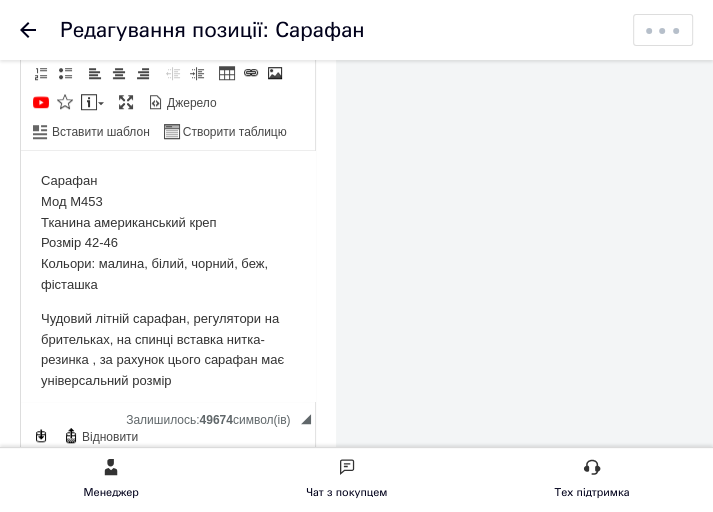 click on "Сарафан Мод М453 Тканина американський креп  Розмір 42-46  Кольори: малина, білий, чорний, беж, фісташка" at bounding box center [168, 233] 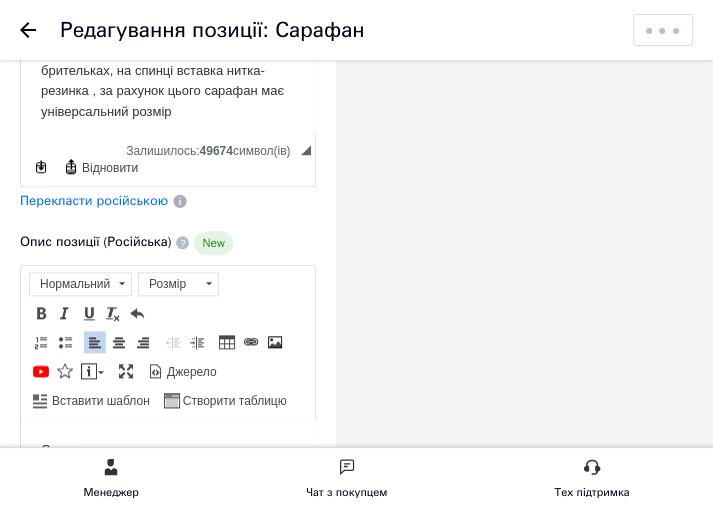 scroll, scrollTop: 1011, scrollLeft: 0, axis: vertical 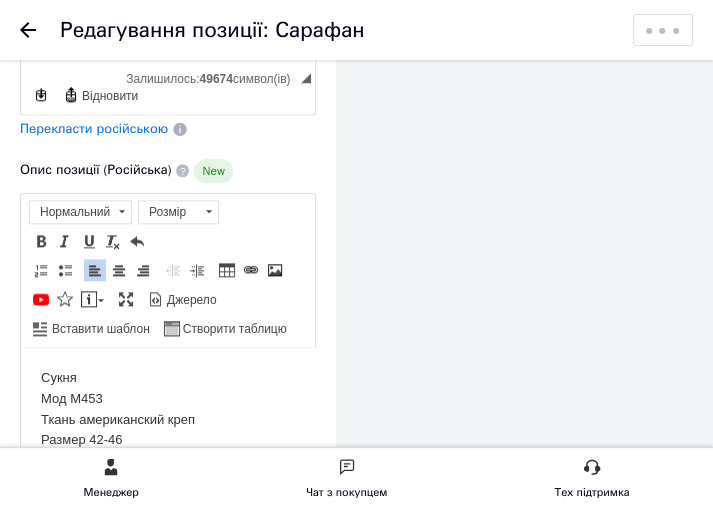 click on "Сукня Мод М453 Ткань американский креп  Размер 42-46  Цвета: малина, белый, черный, беж, фисташка" at bounding box center (168, 429) 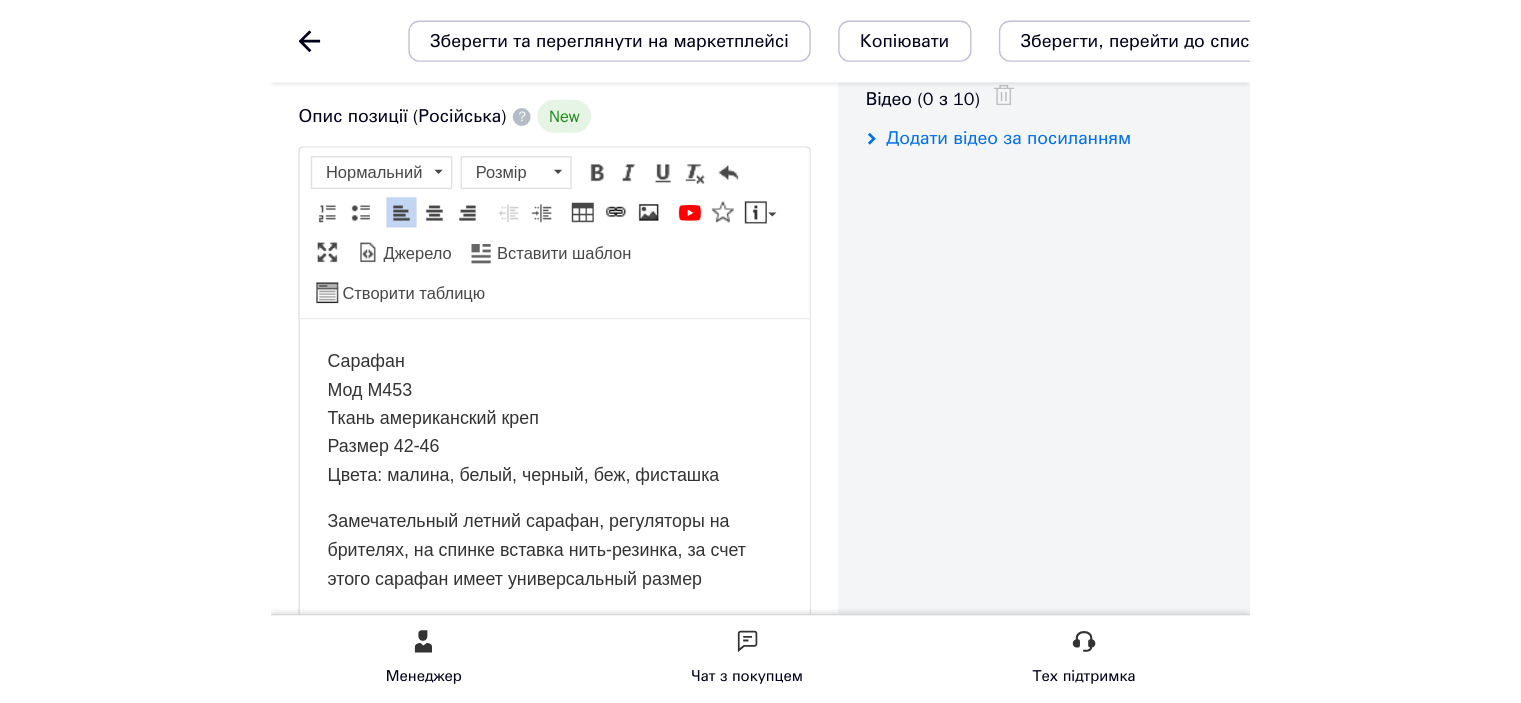 scroll, scrollTop: 981, scrollLeft: 0, axis: vertical 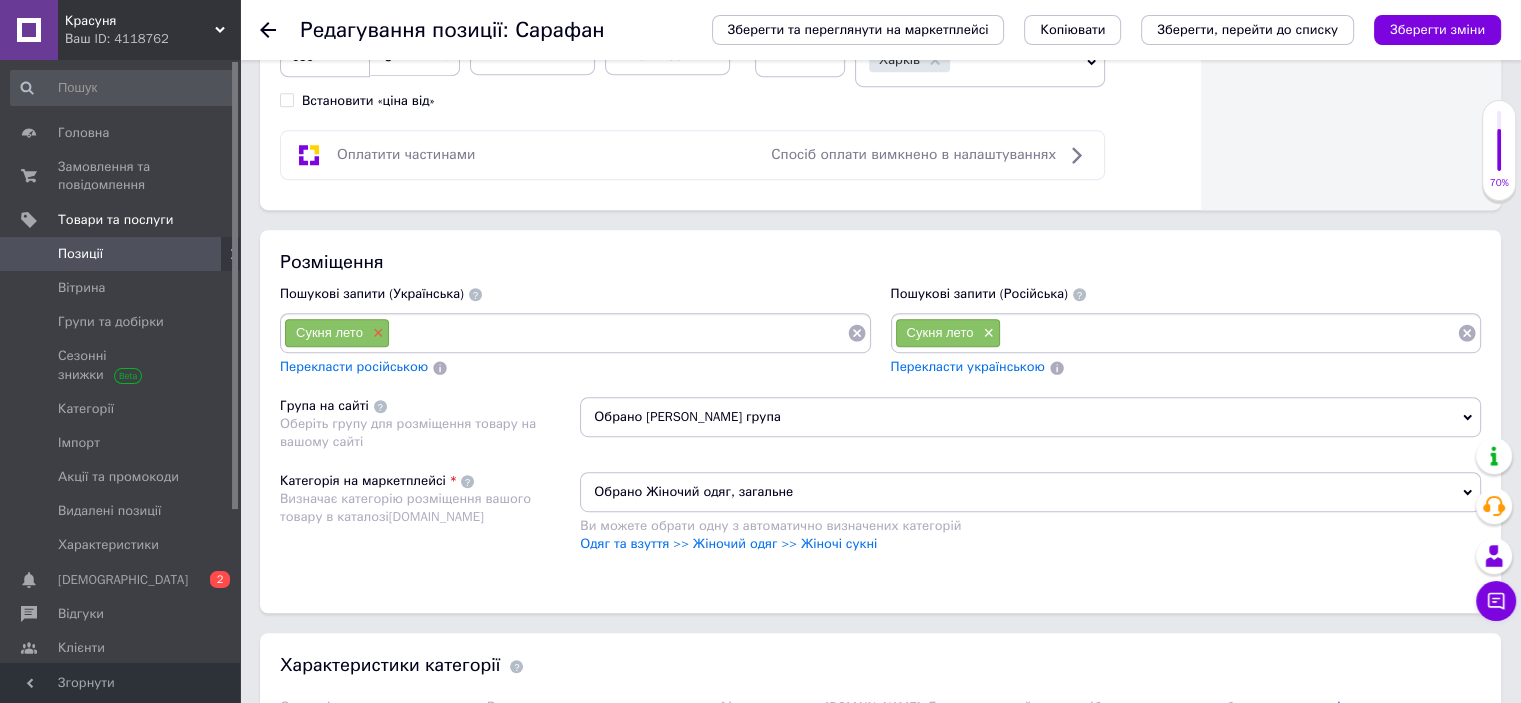 click on "×" at bounding box center (376, 333) 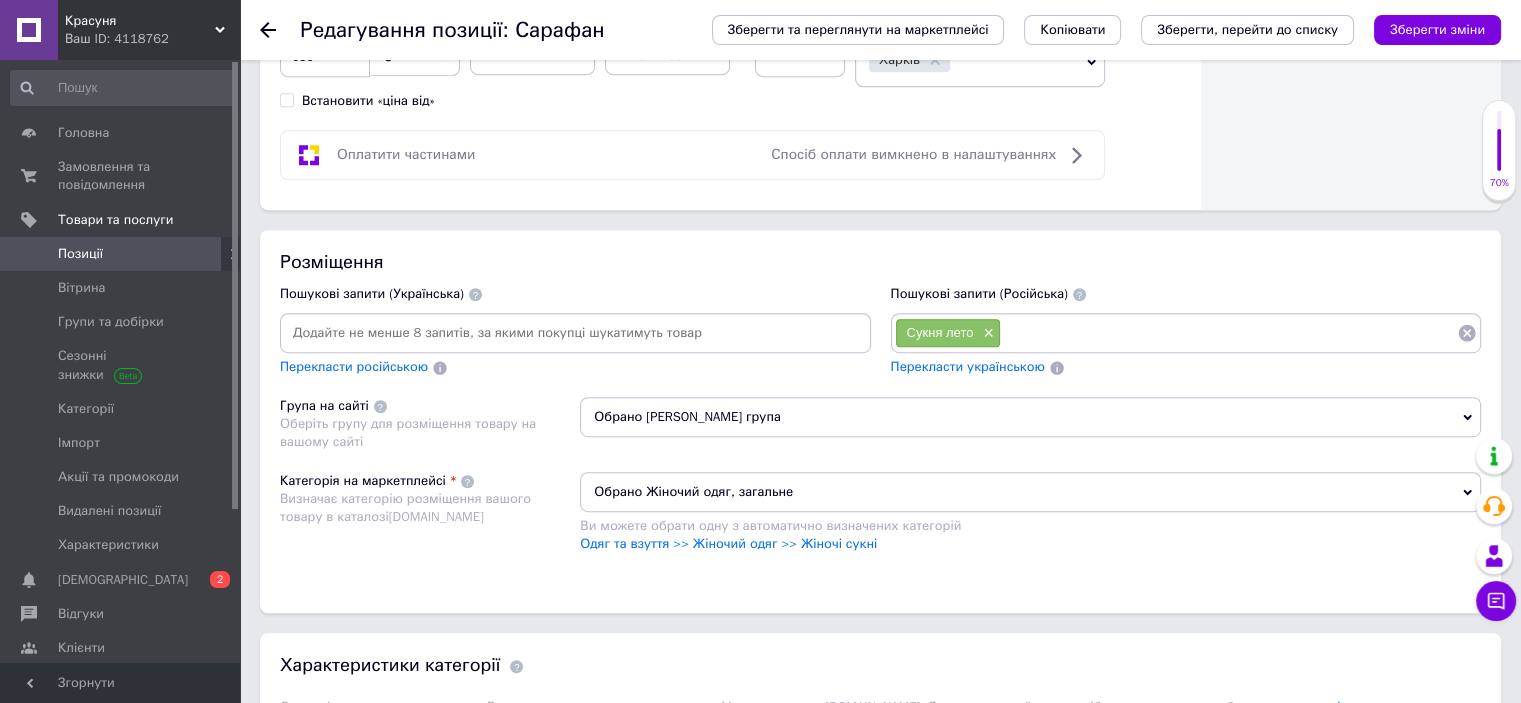 click at bounding box center [575, 333] 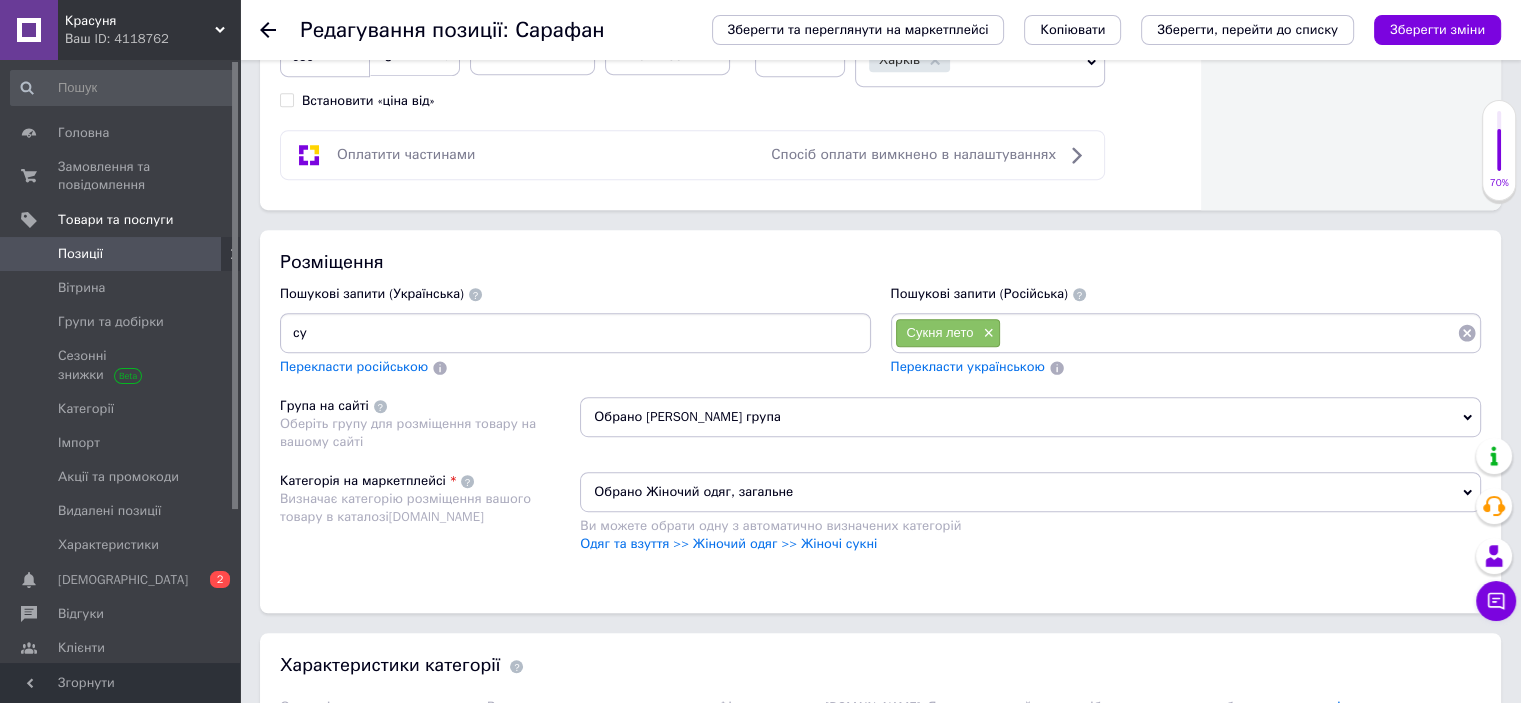 type on "с" 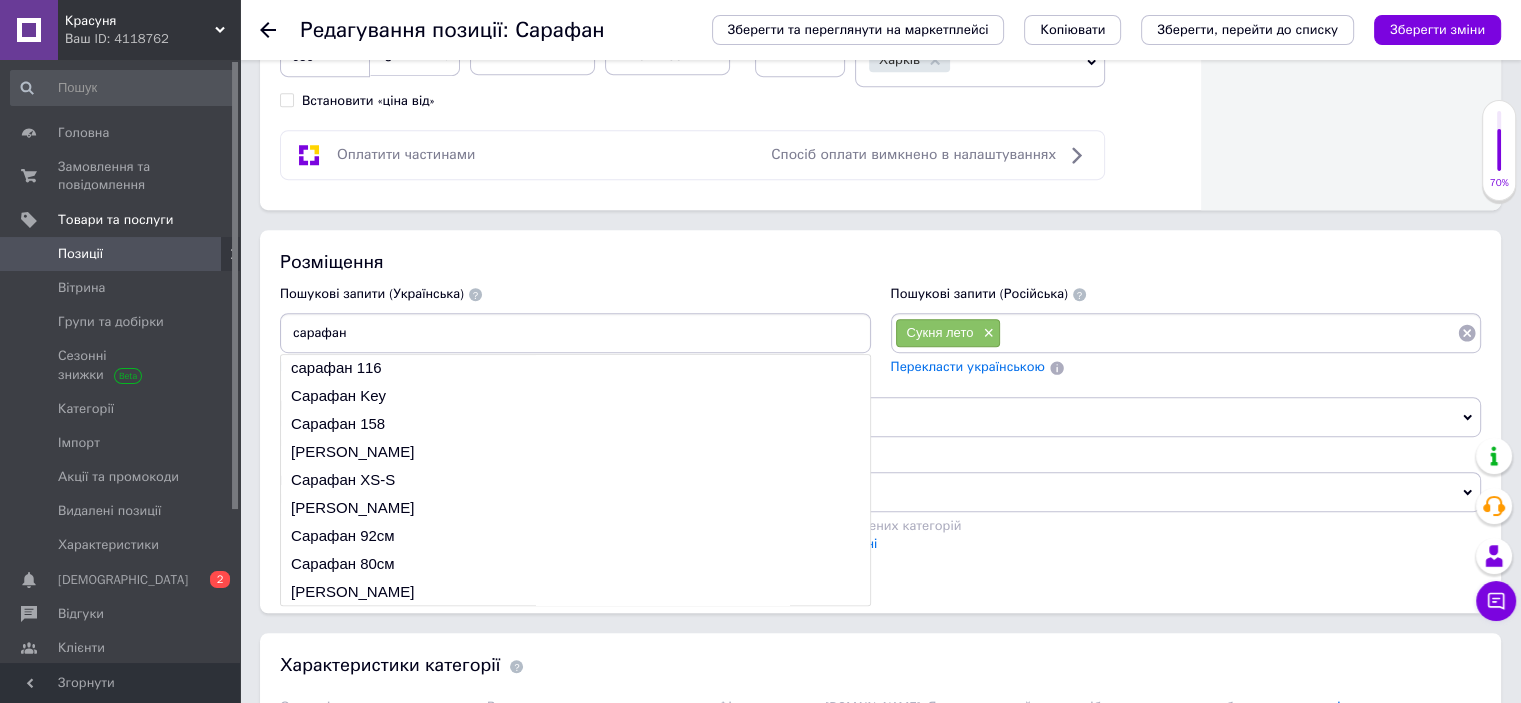 scroll, scrollTop: 0, scrollLeft: 0, axis: both 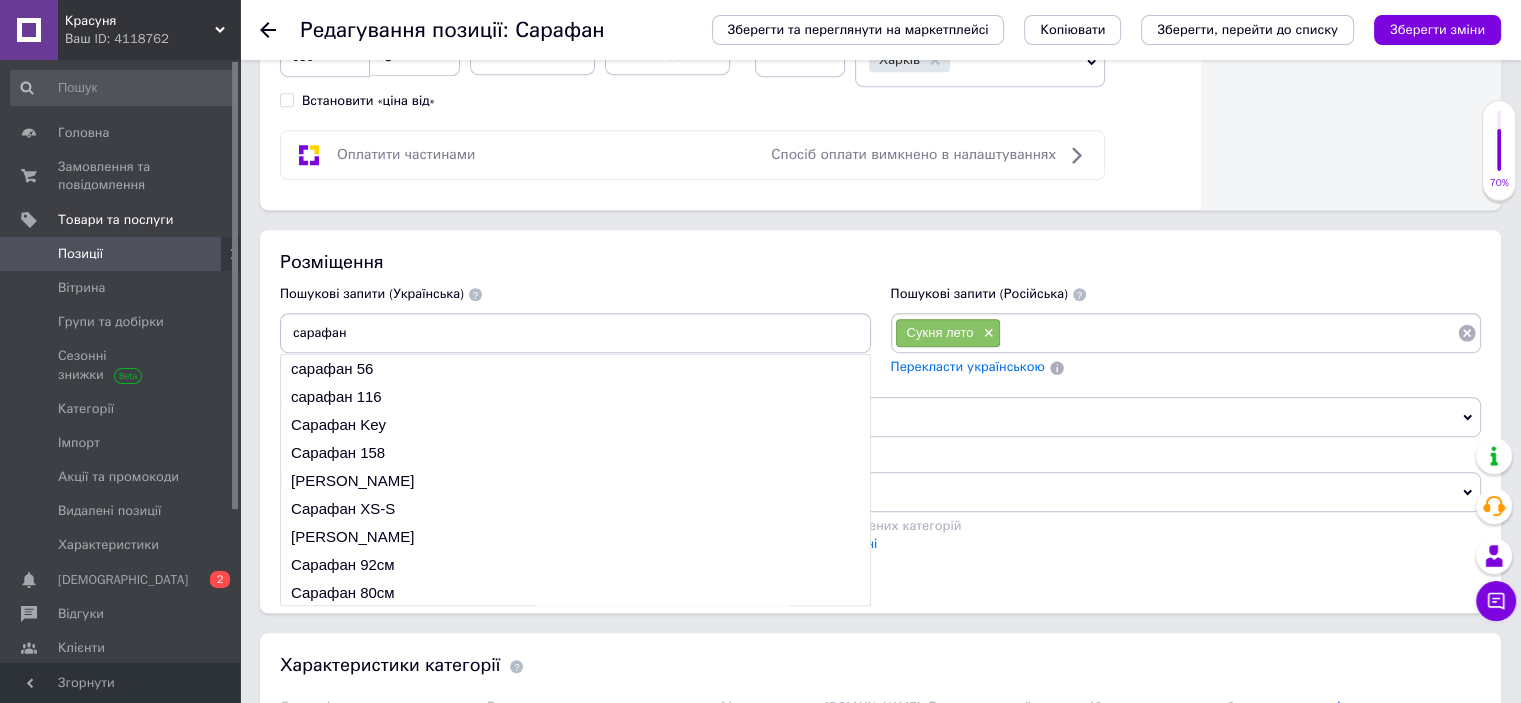 click on "сарафан" at bounding box center [575, 333] 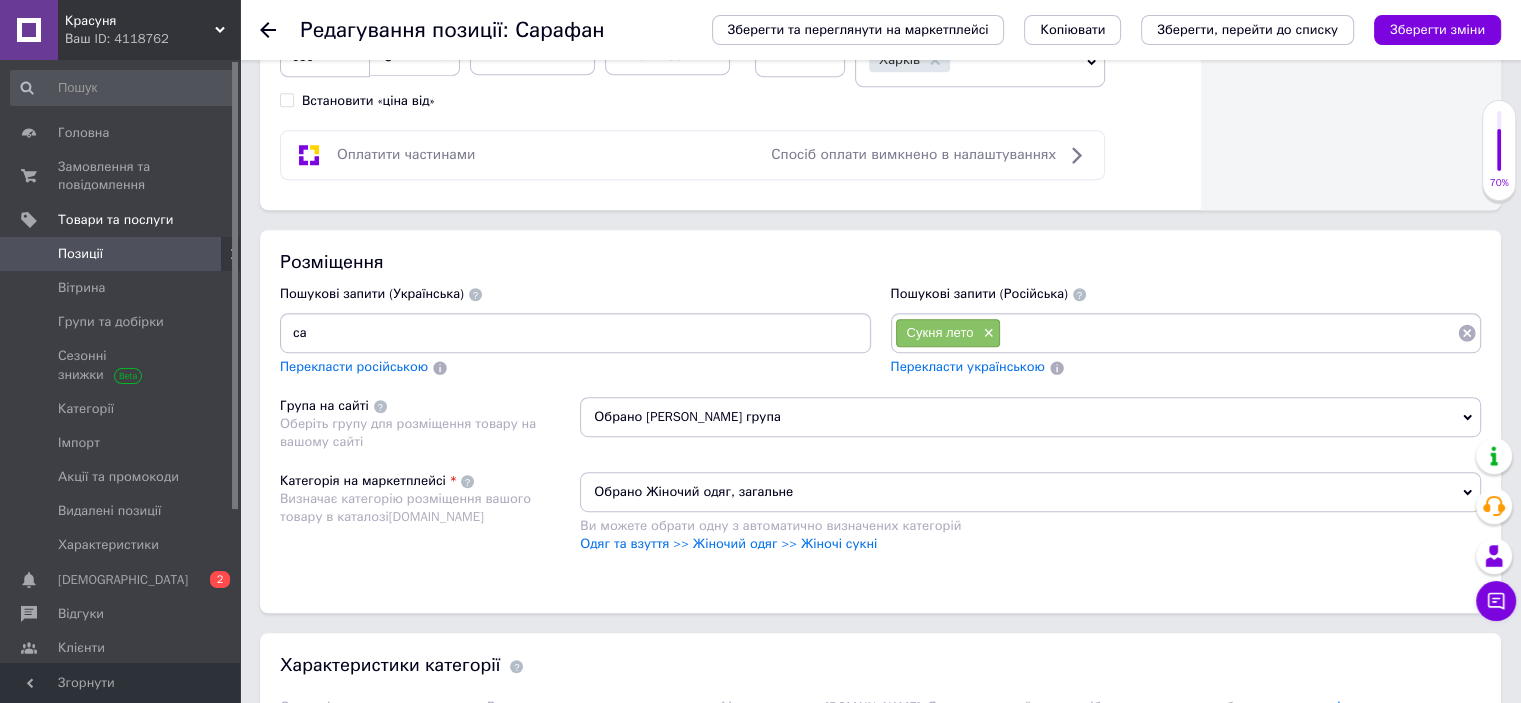 type on "с" 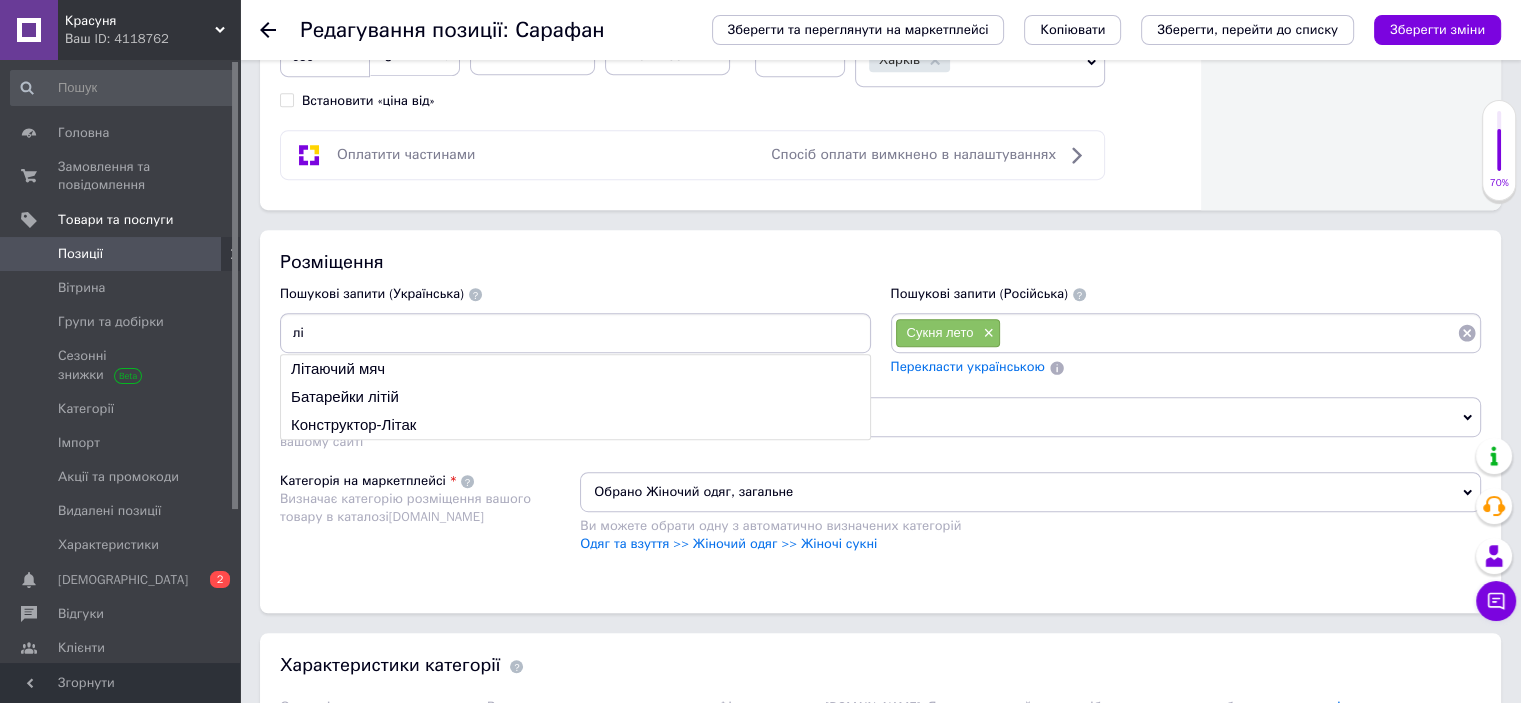 type on "л" 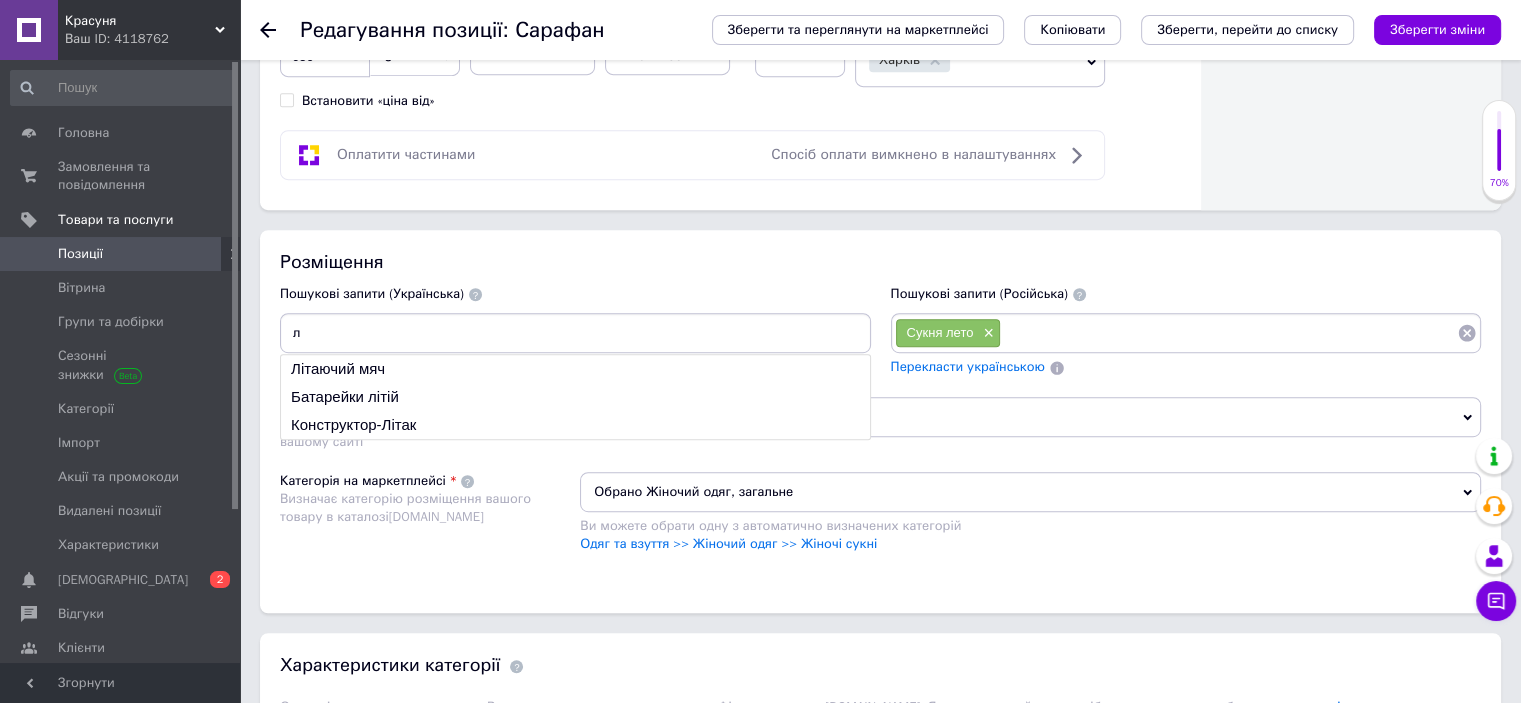 type 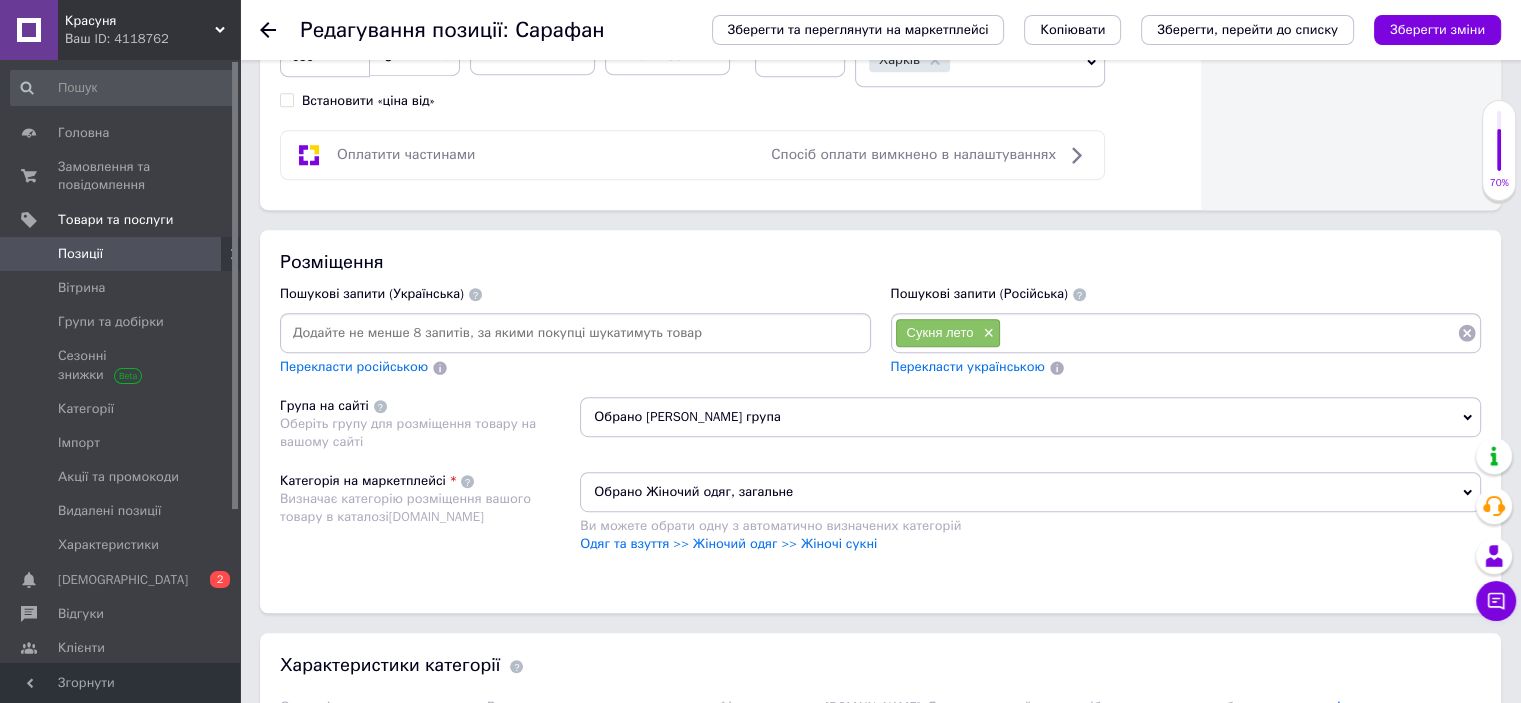 click 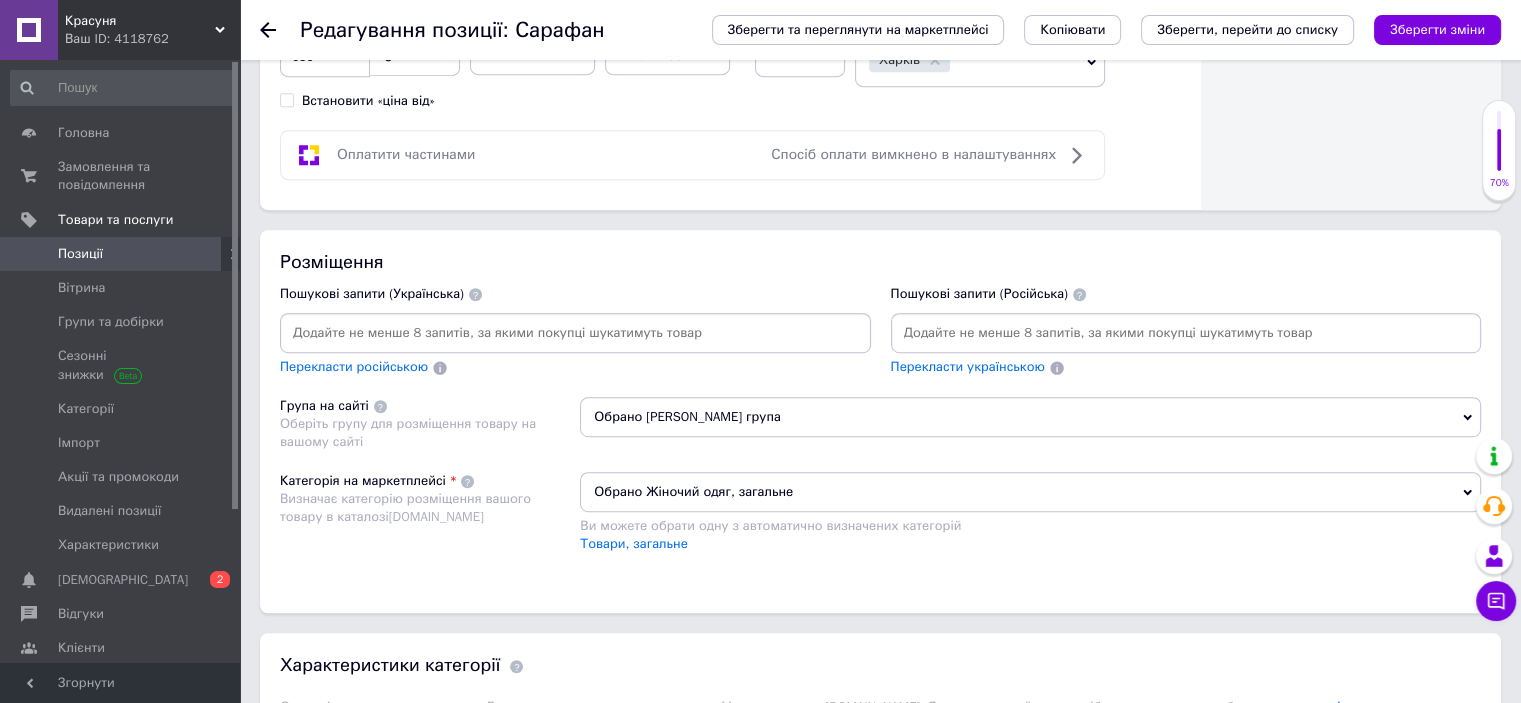 click on "Розміщення" at bounding box center [880, 262] 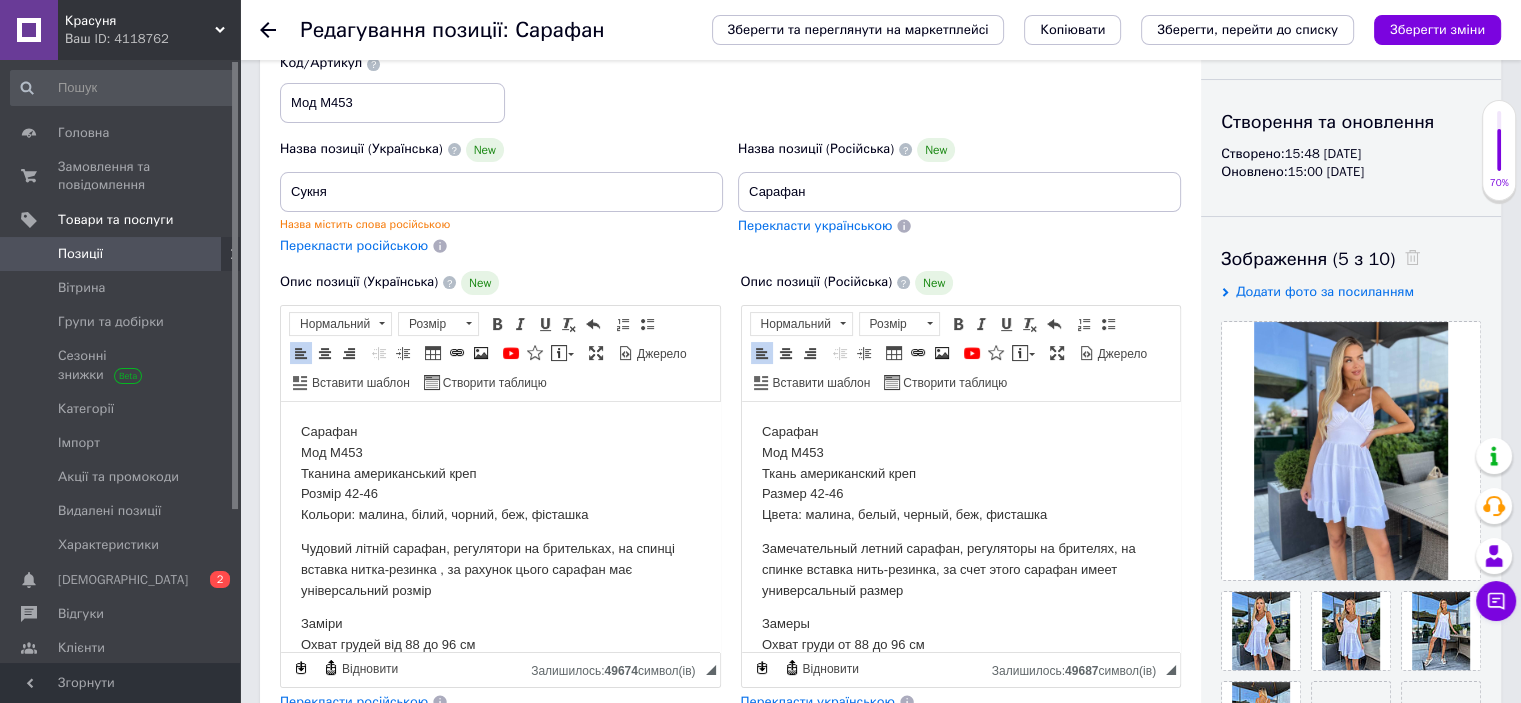 scroll, scrollTop: 0, scrollLeft: 0, axis: both 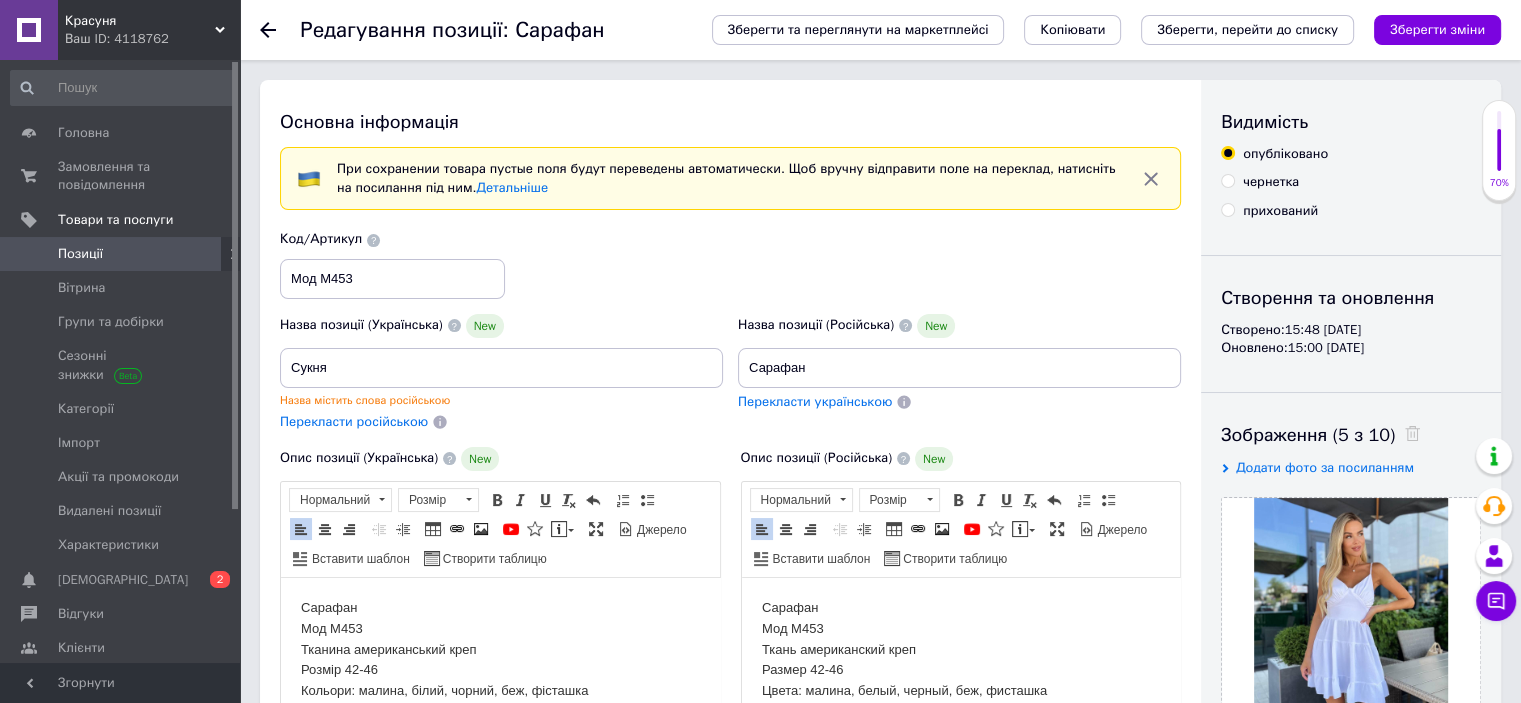 click on "Перекласти українською" at bounding box center (815, 401) 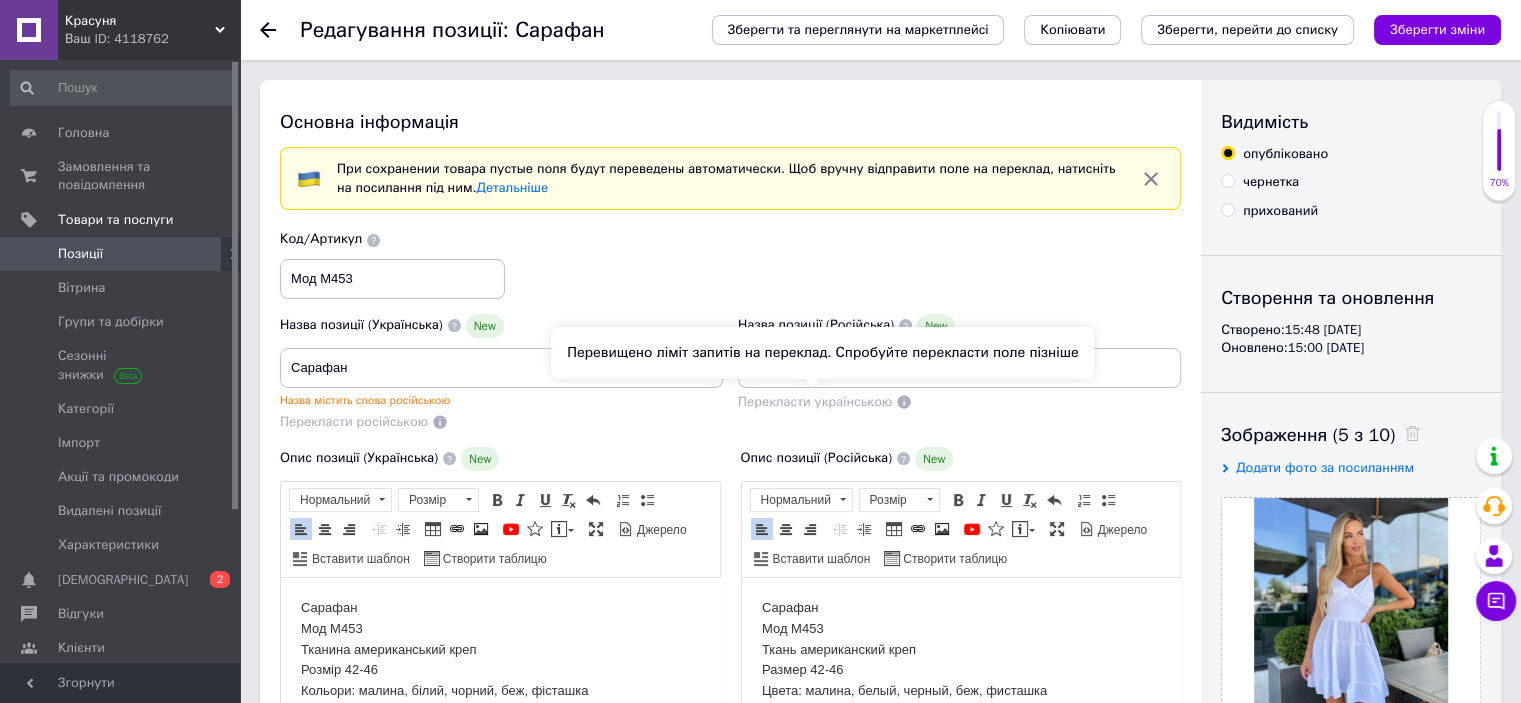 click on "Перекласти українською" at bounding box center [815, 401] 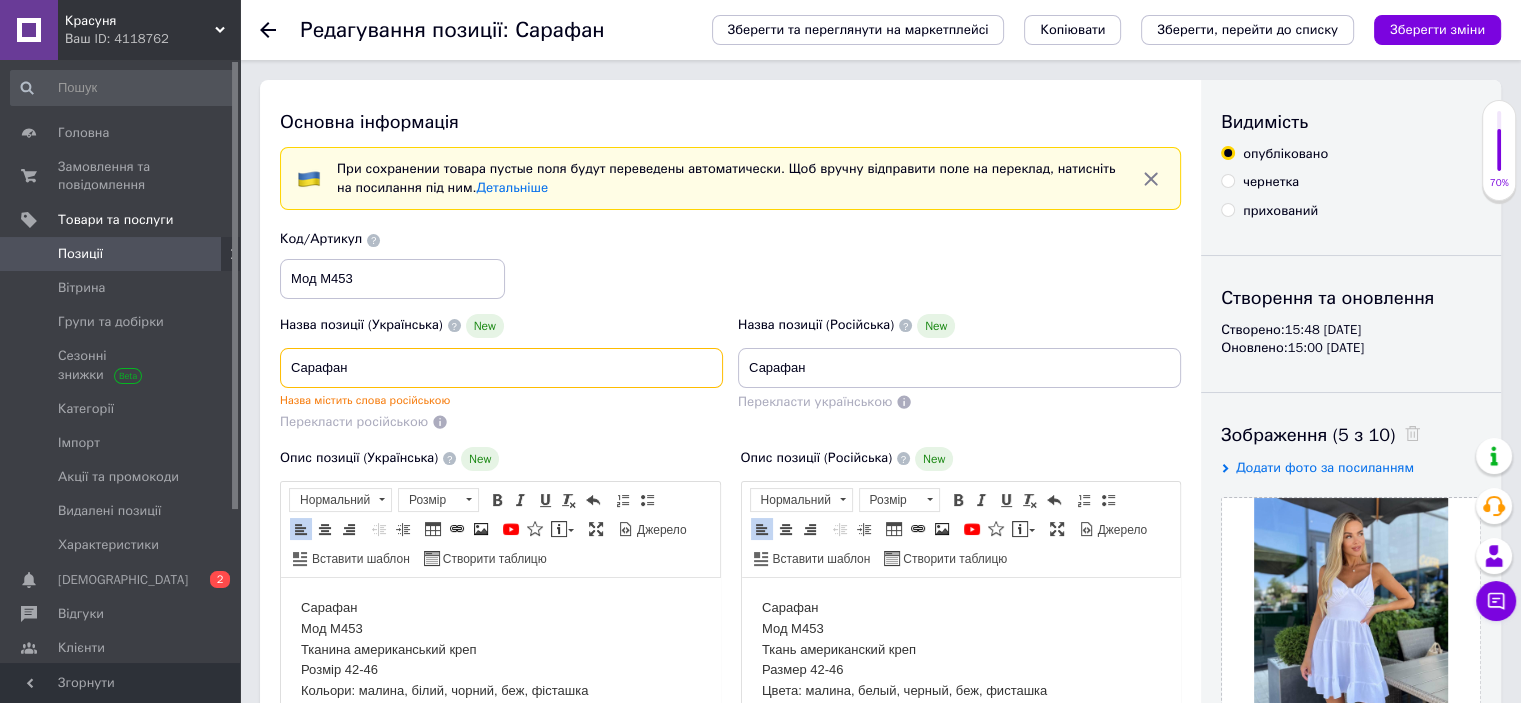 click on "Сарафан" at bounding box center [501, 368] 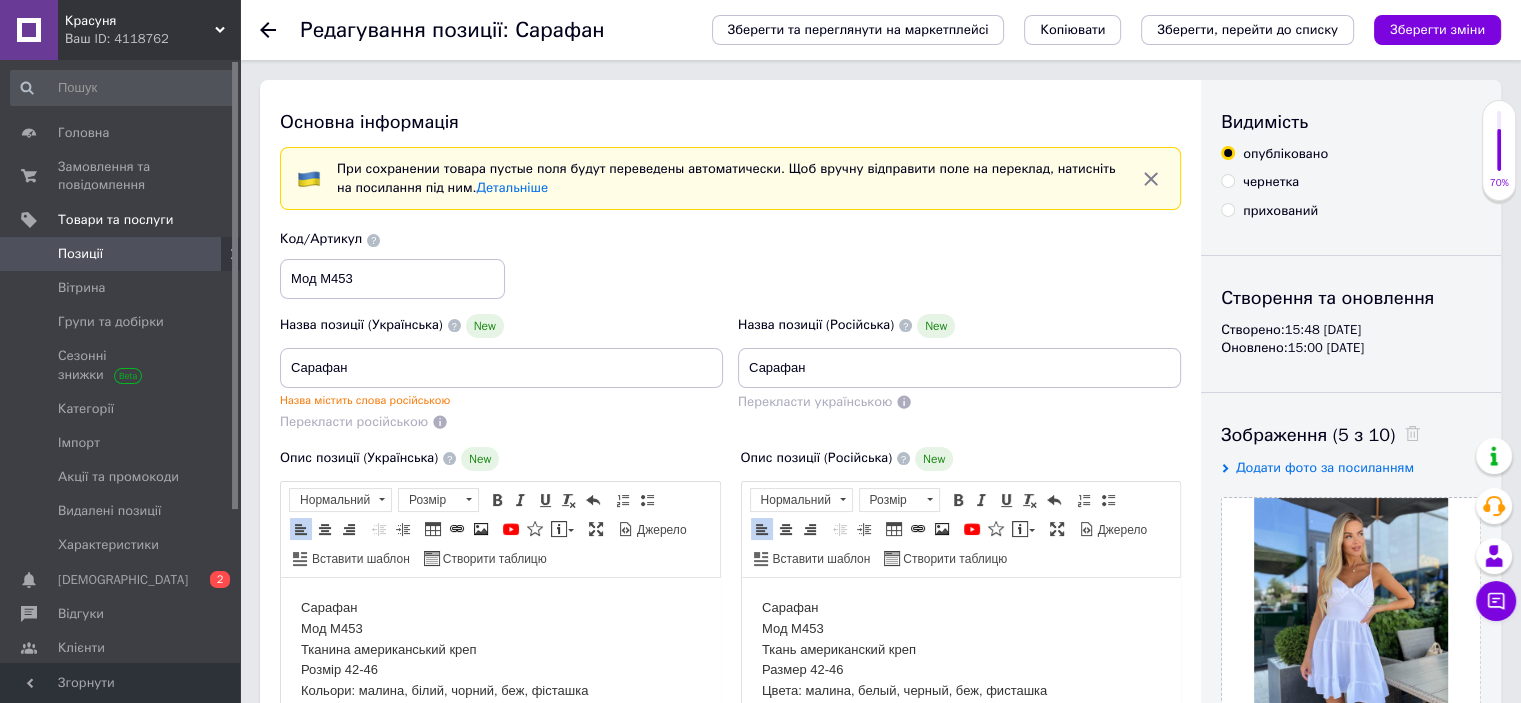 click on "New" at bounding box center [485, 326] 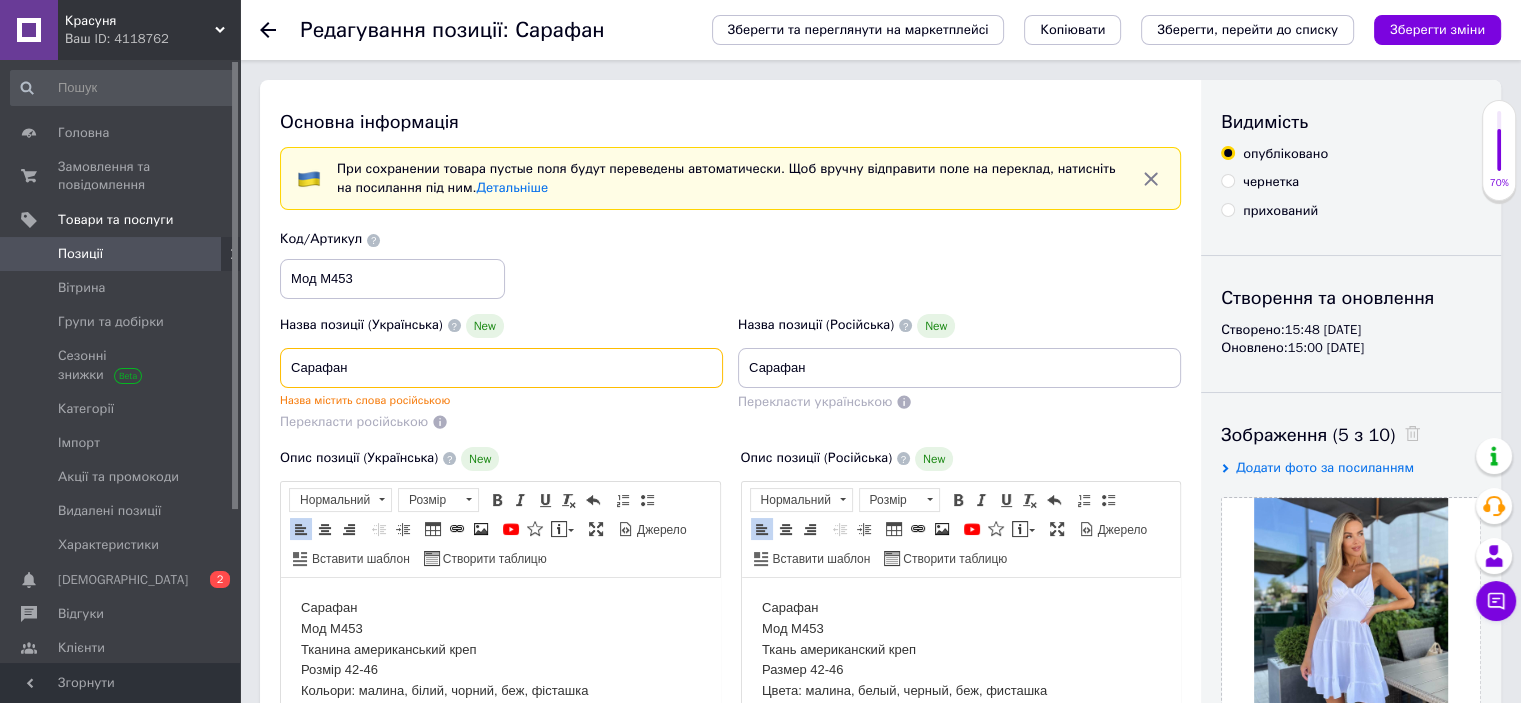 click on "Сарафан" at bounding box center (501, 368) 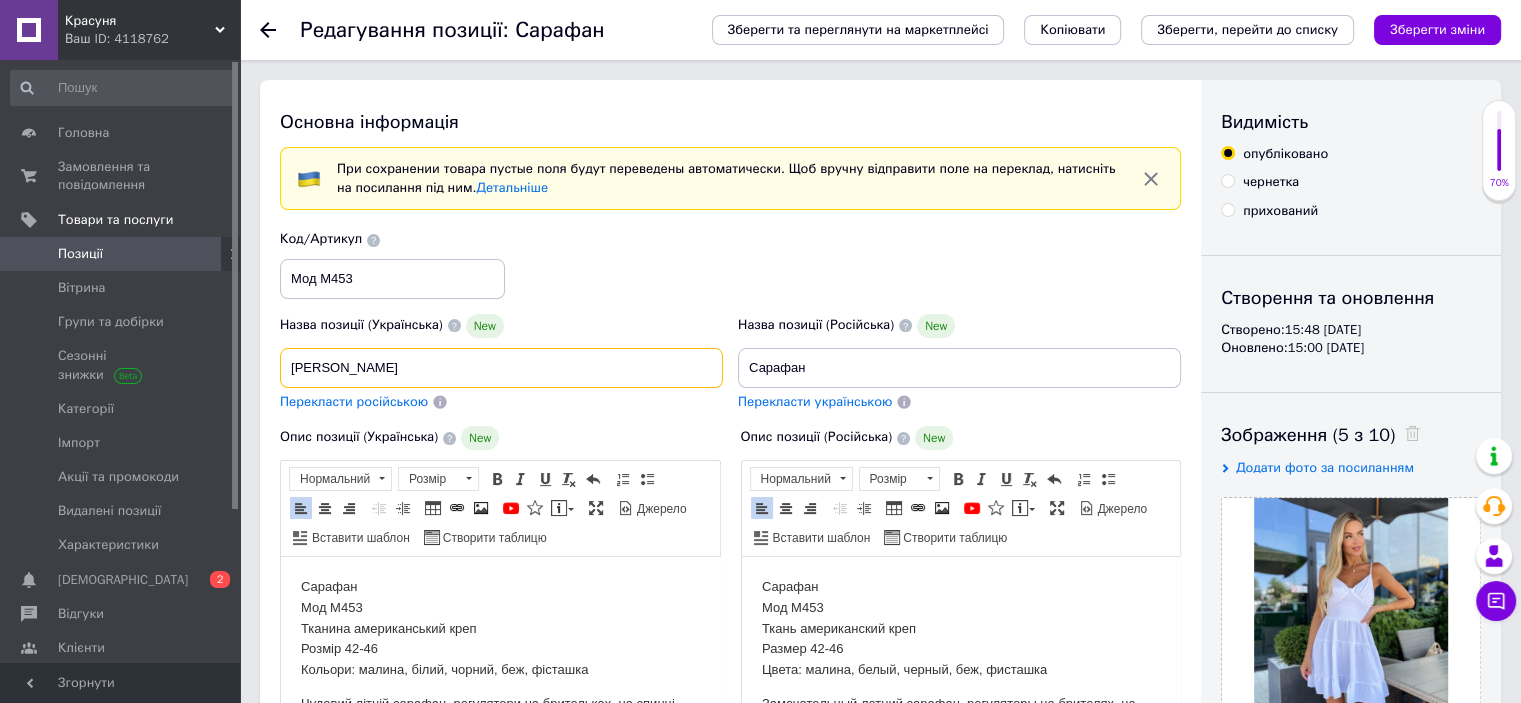 type on "[PERSON_NAME]" 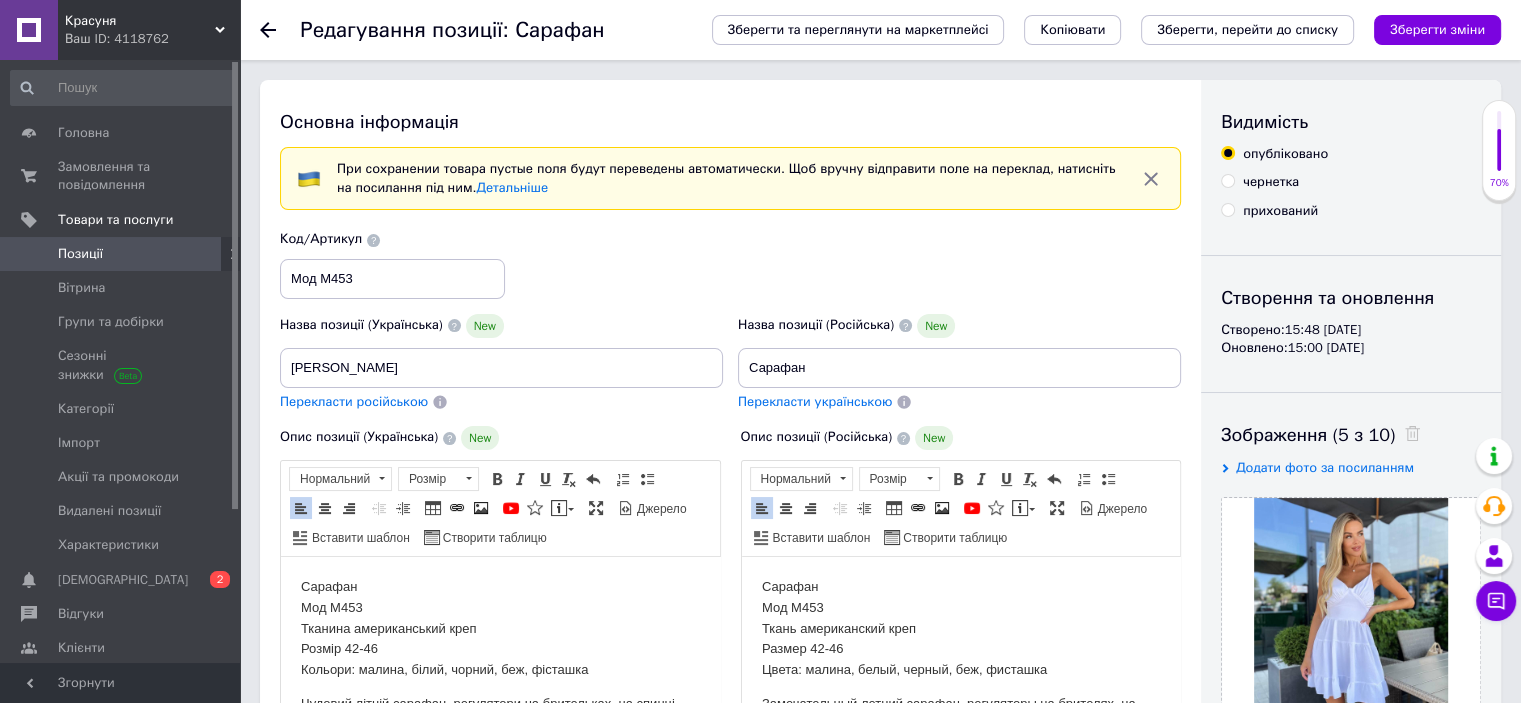 click on "Назва позиції (Українська) [GEOGRAPHIC_DATA] жіночій" at bounding box center [501, 351] 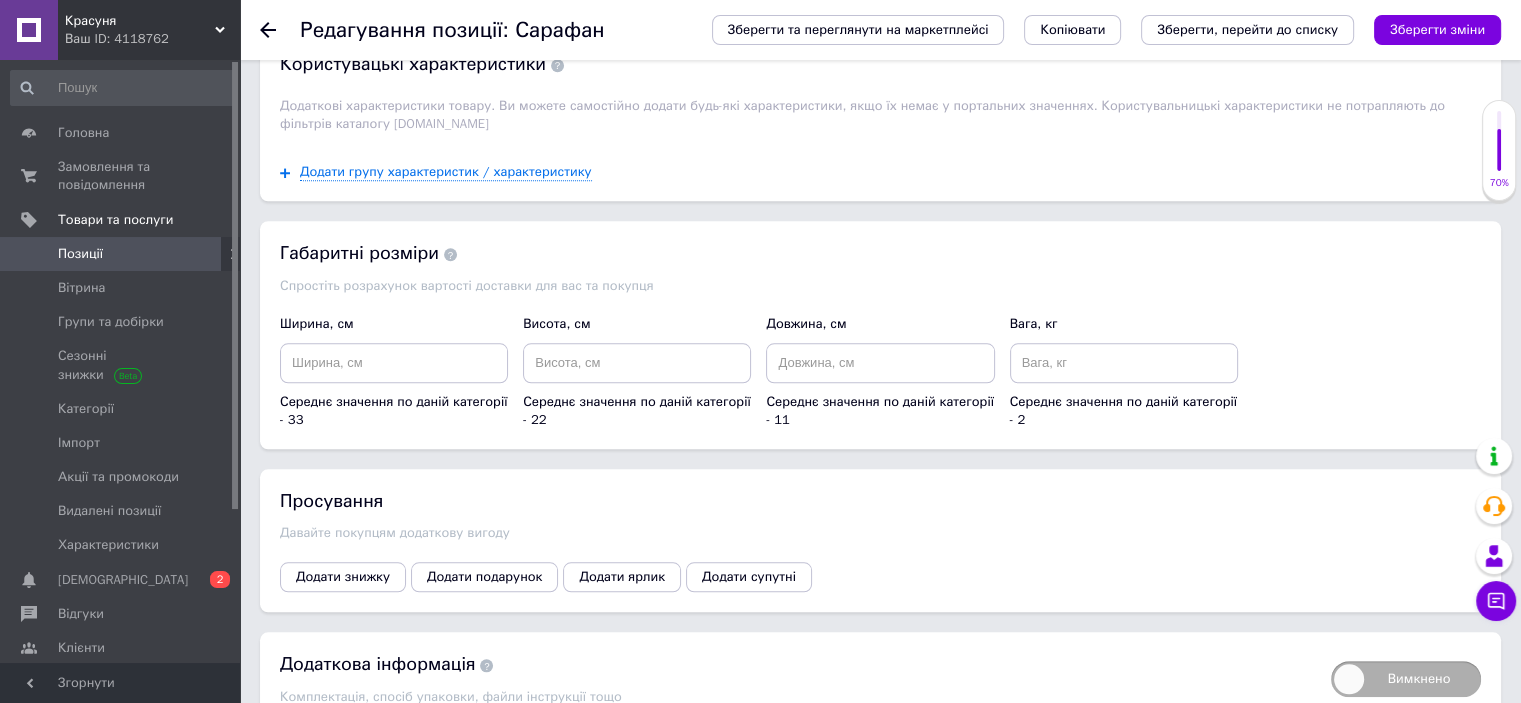 scroll, scrollTop: 1953, scrollLeft: 0, axis: vertical 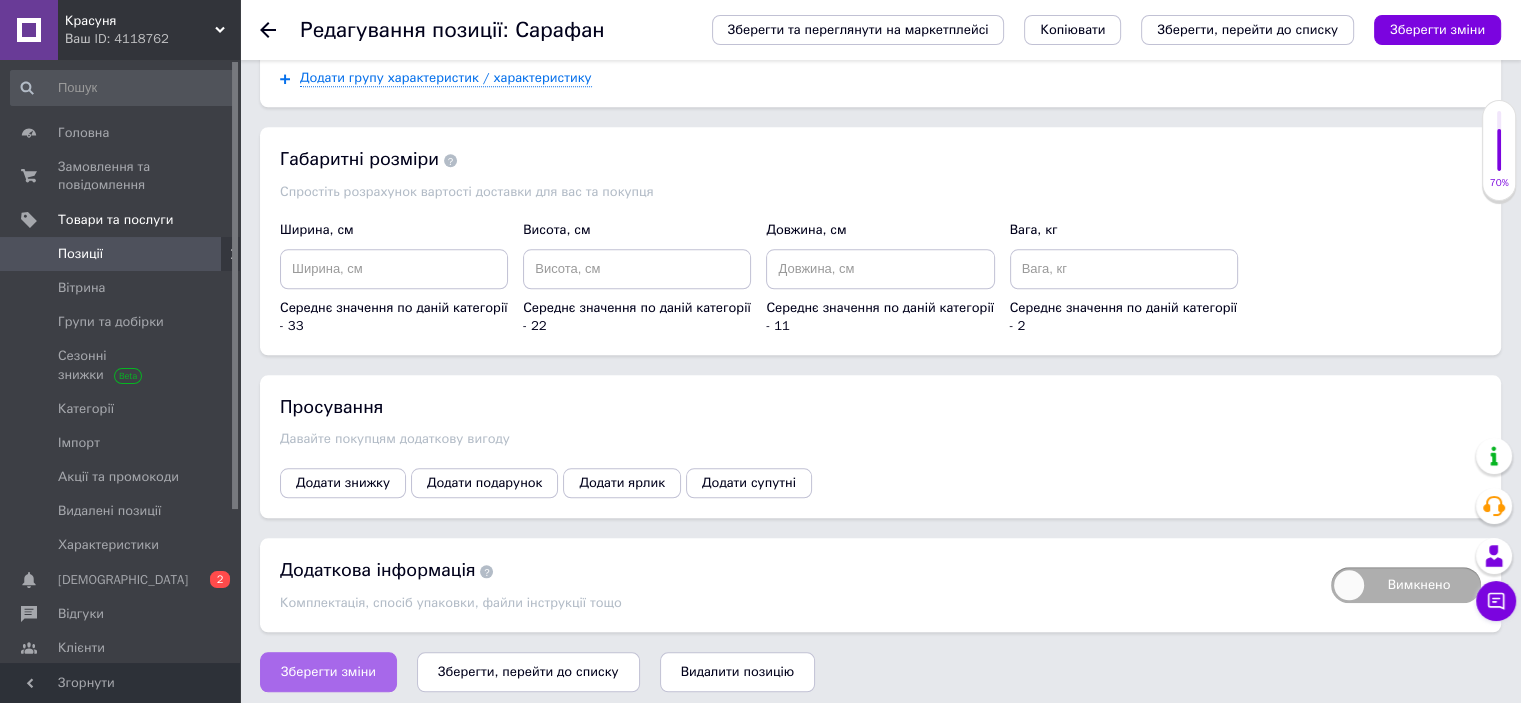 click on "Зберегти зміни" at bounding box center [328, 672] 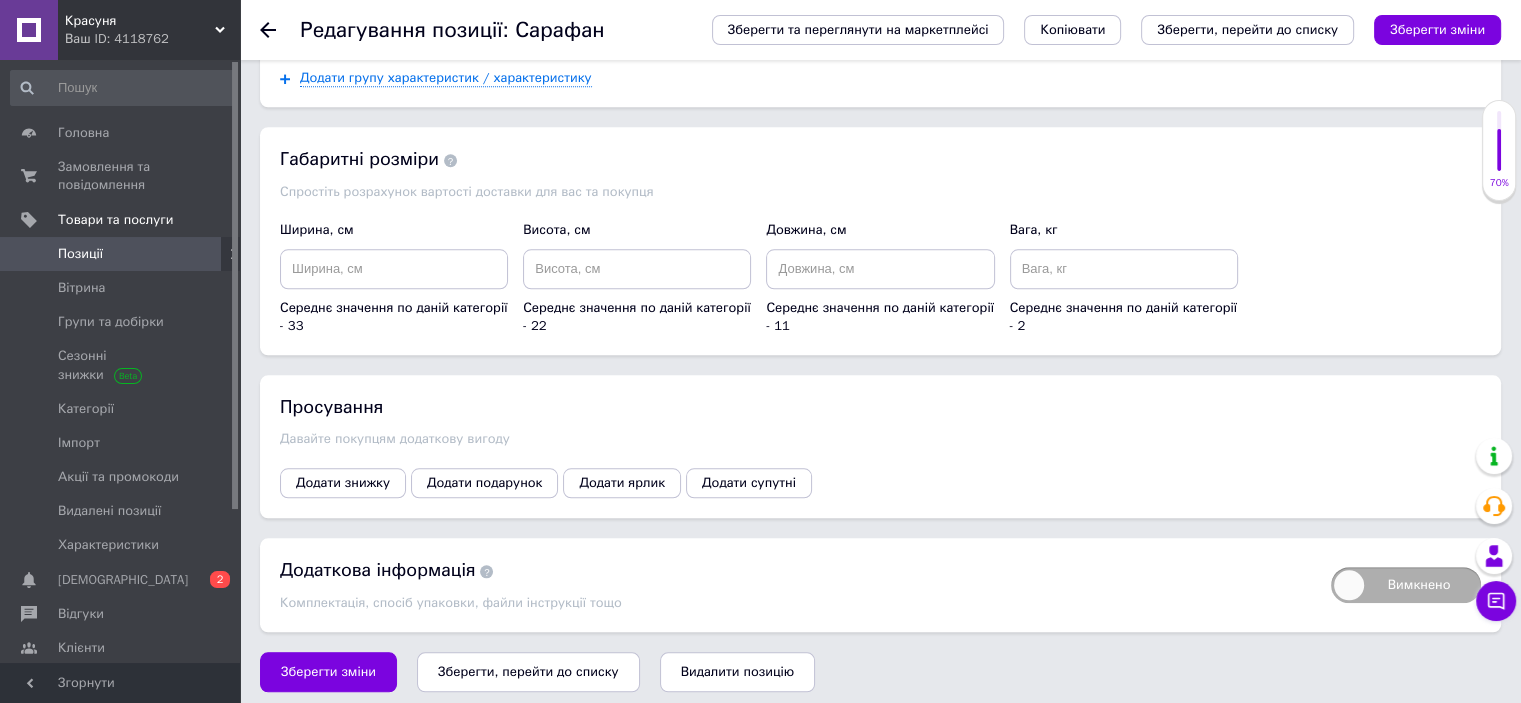 type 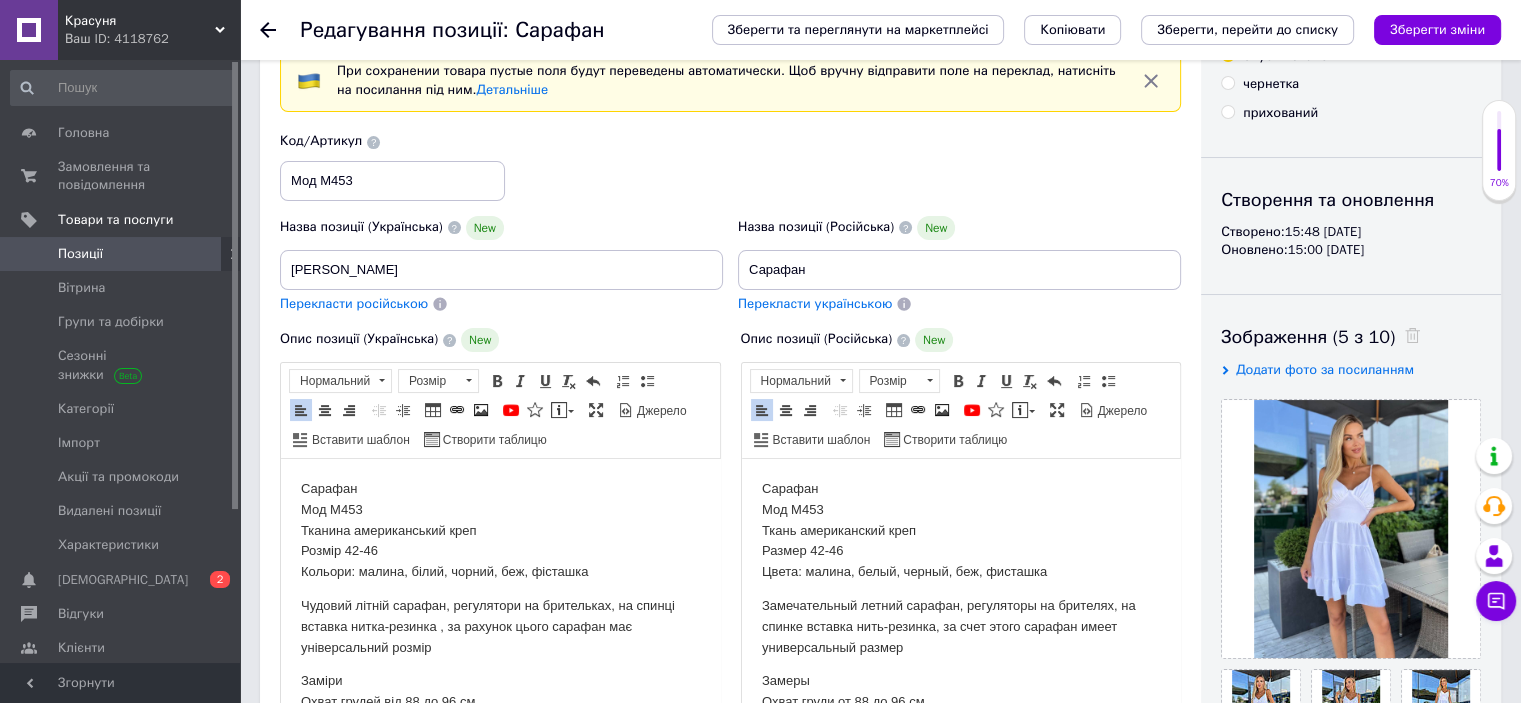 scroll, scrollTop: 0, scrollLeft: 0, axis: both 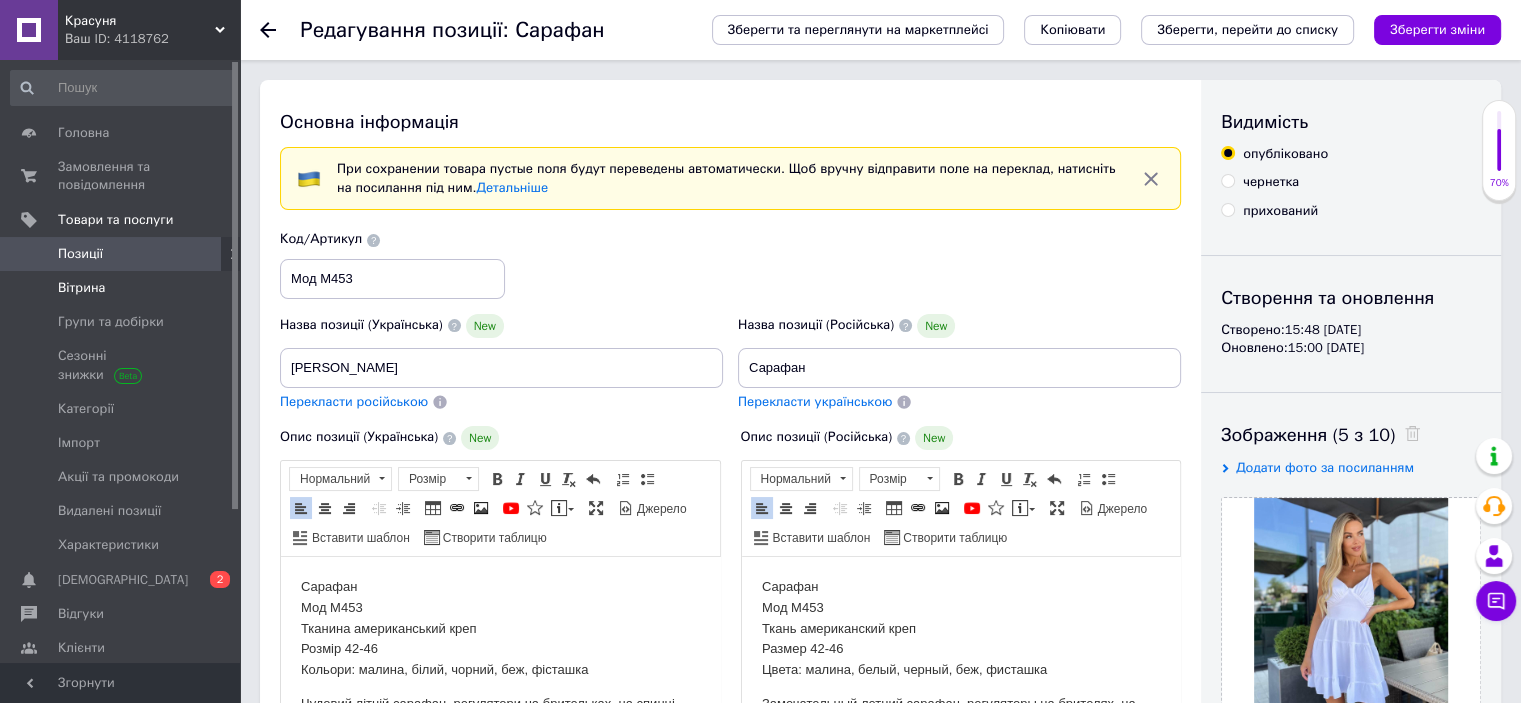 click on "Вітрина" at bounding box center [121, 288] 